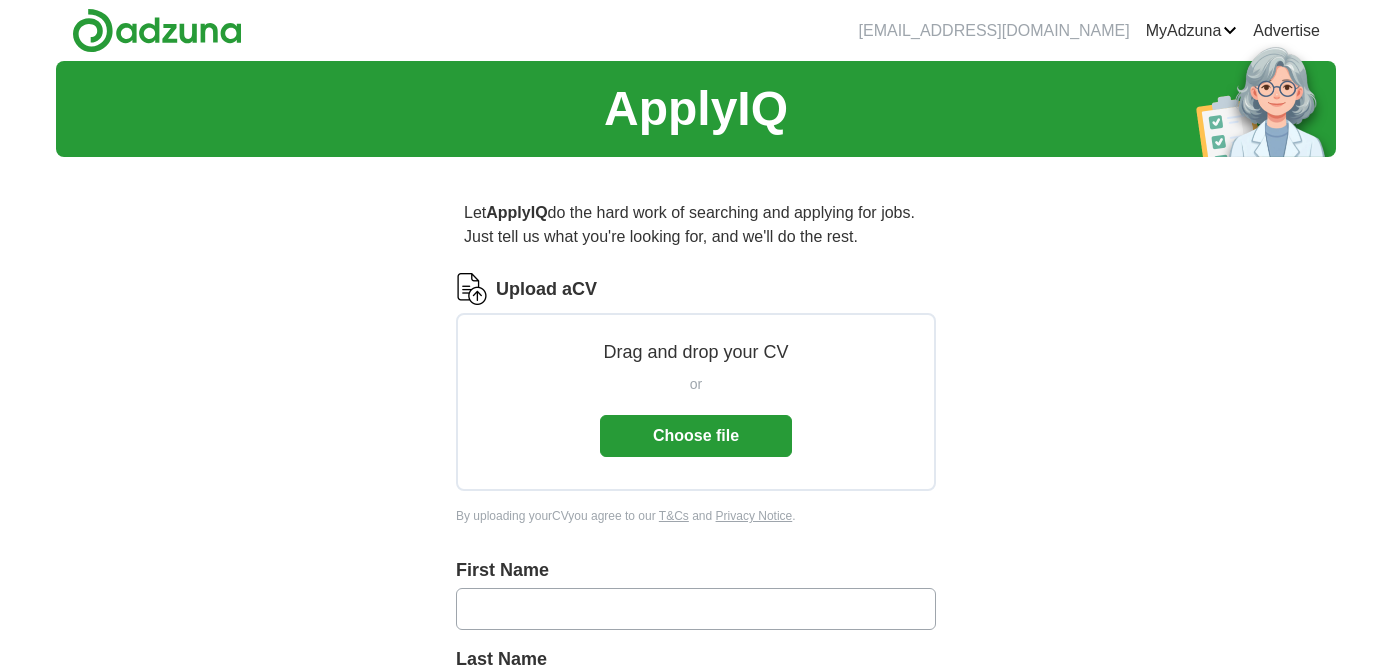 scroll, scrollTop: 0, scrollLeft: 0, axis: both 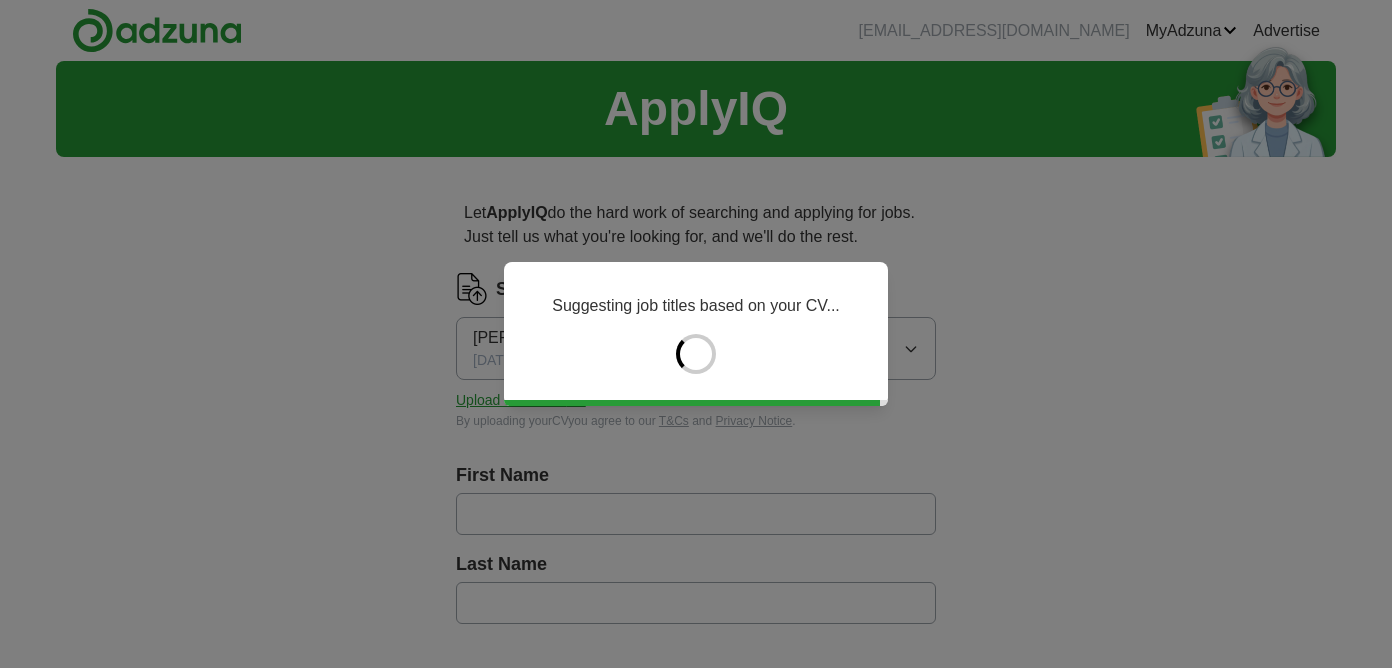 type on "****" 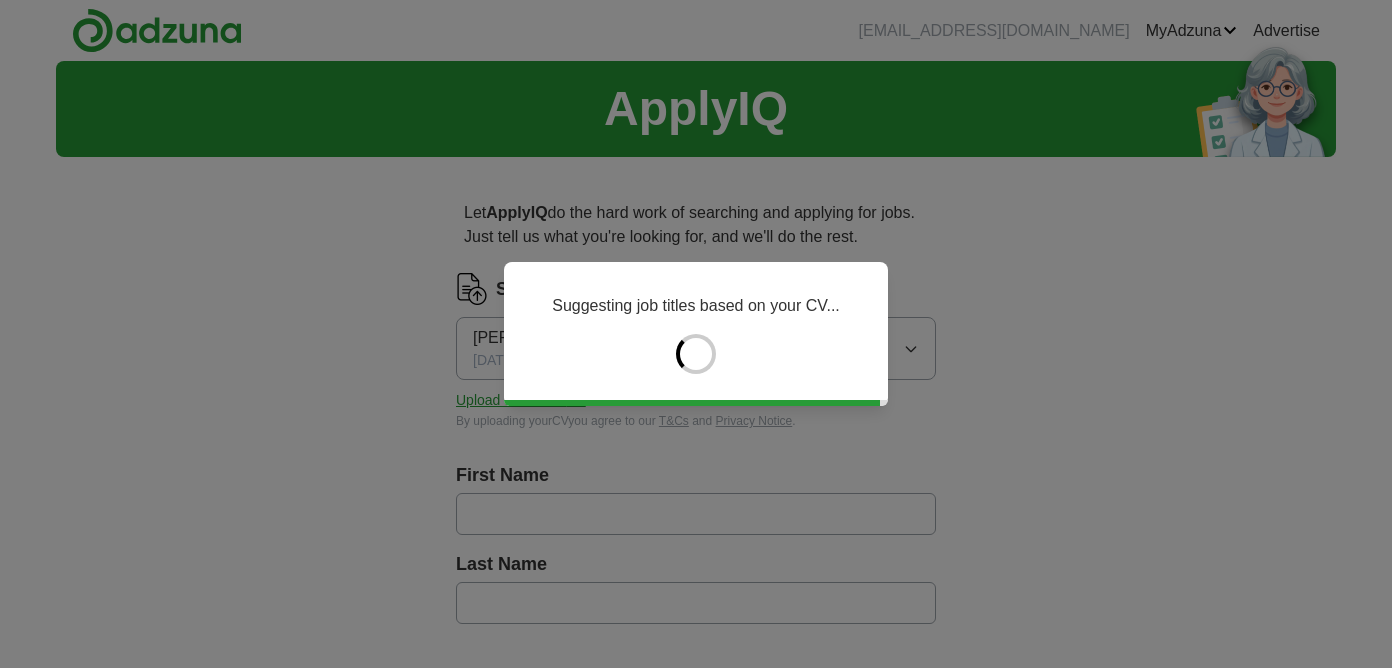 type on "*********" 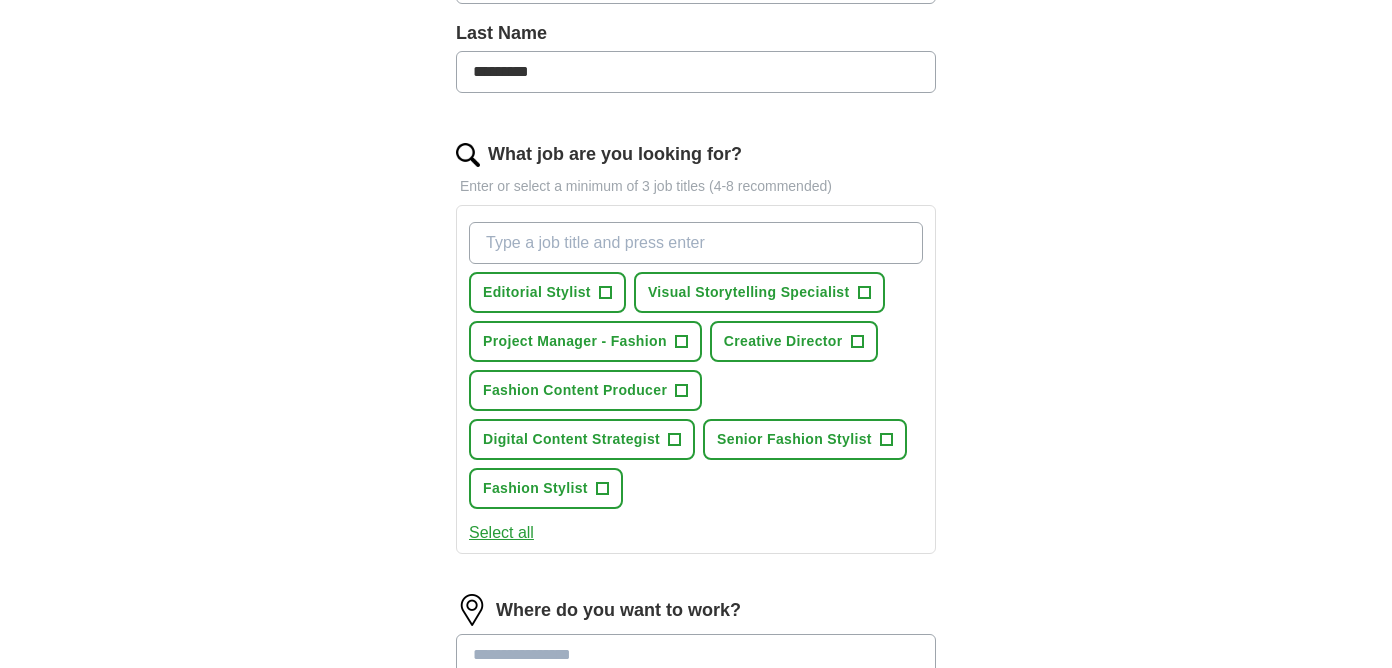 scroll, scrollTop: 532, scrollLeft: 0, axis: vertical 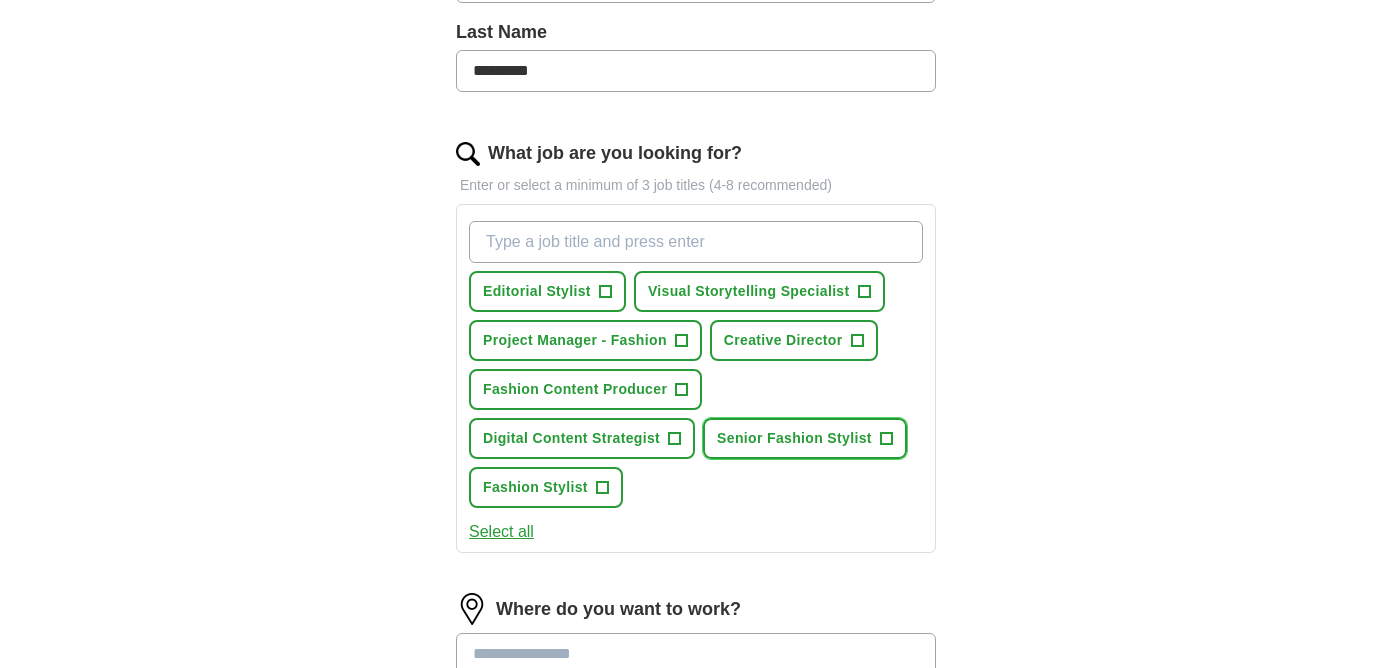 click on "Senior Fashion Stylist +" at bounding box center (805, 438) 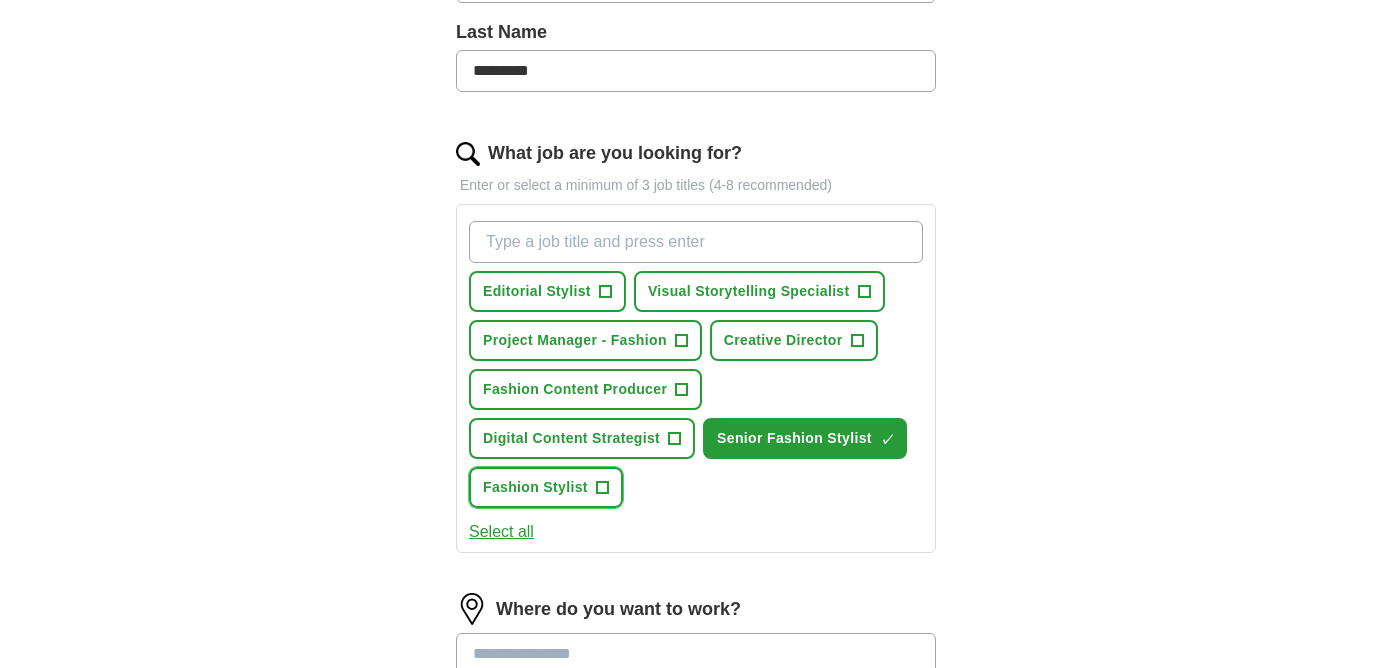 click on "+" at bounding box center [602, 488] 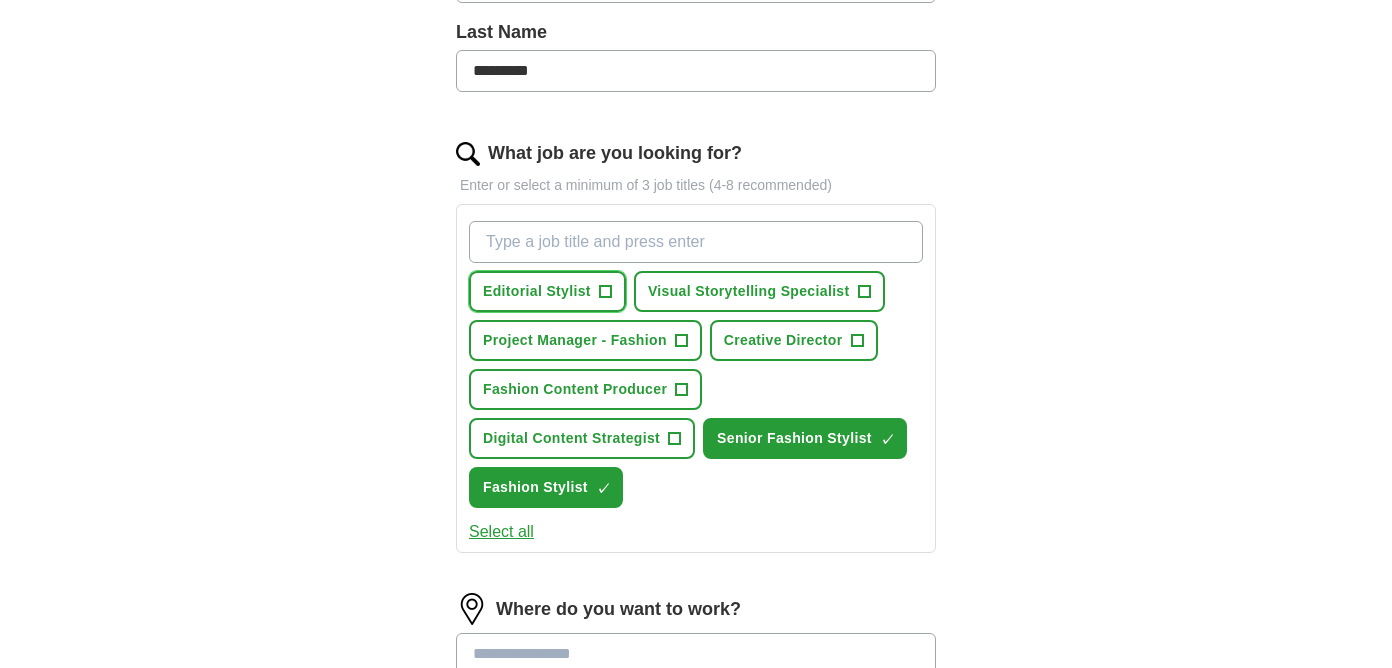 click on "+" at bounding box center (605, 292) 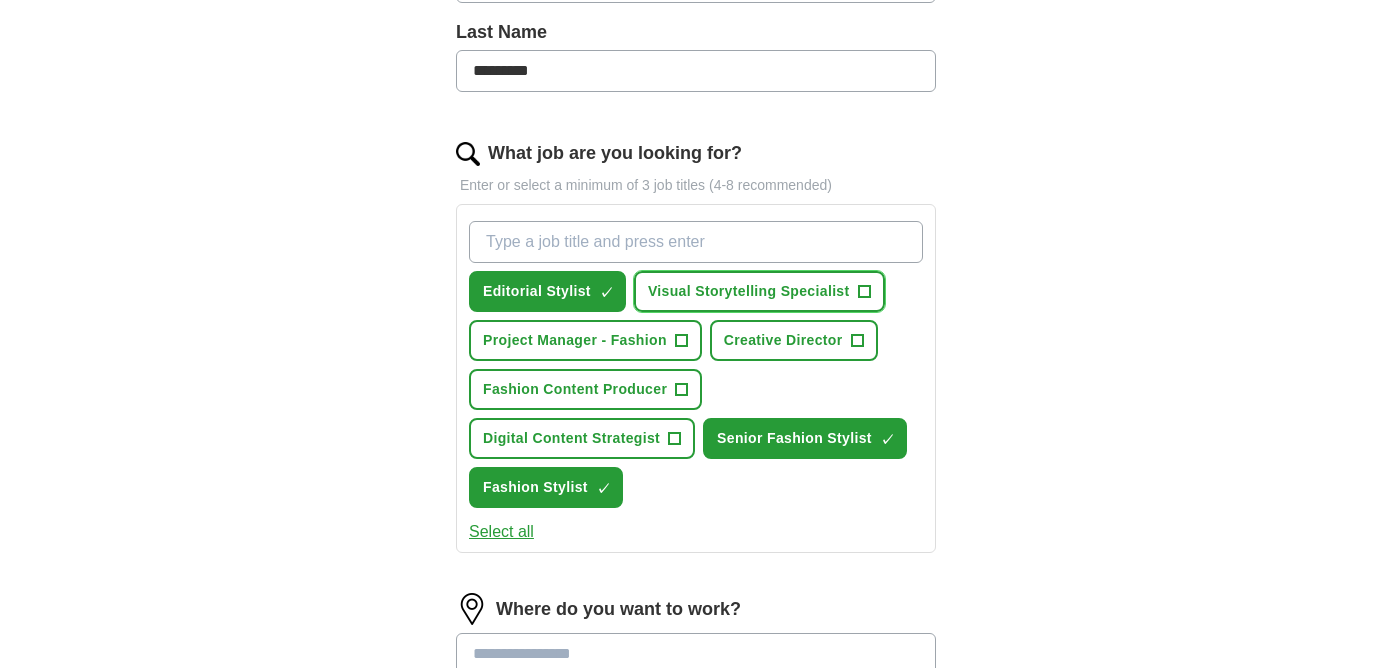 click on "Visual Storytelling Specialist" at bounding box center (749, 291) 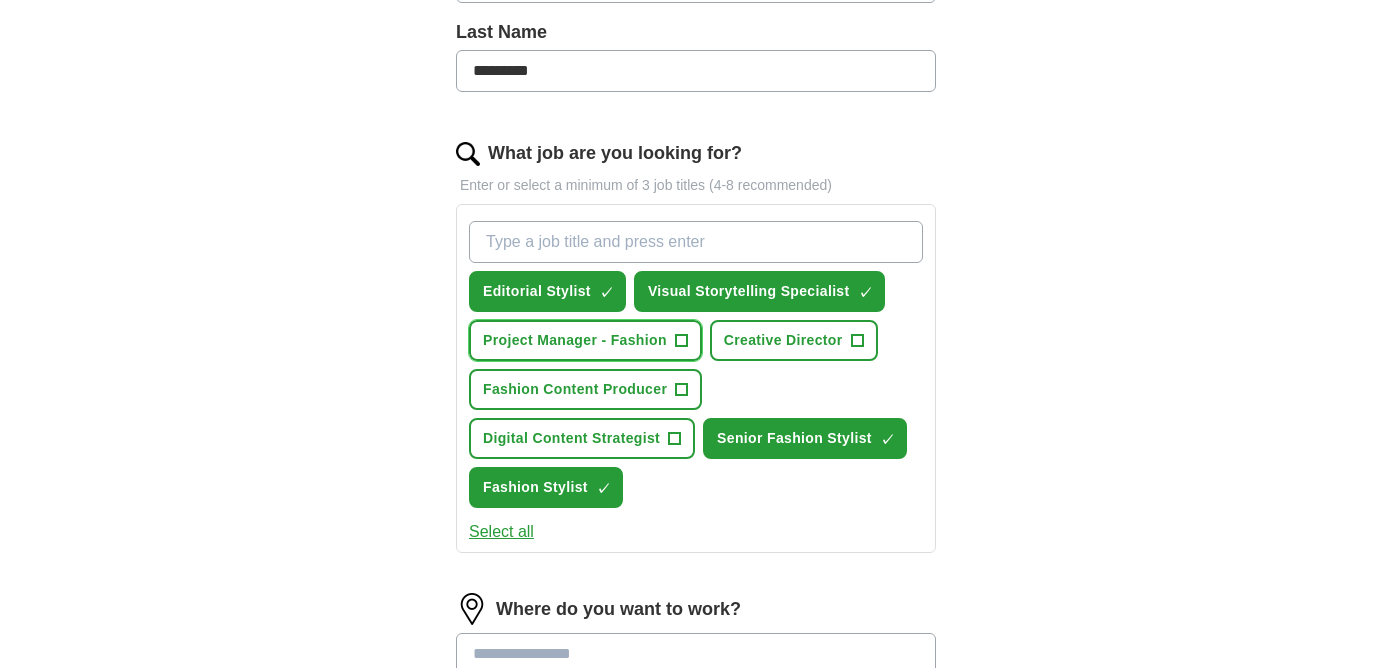 click on "Project Manager - Fashion" at bounding box center [575, 340] 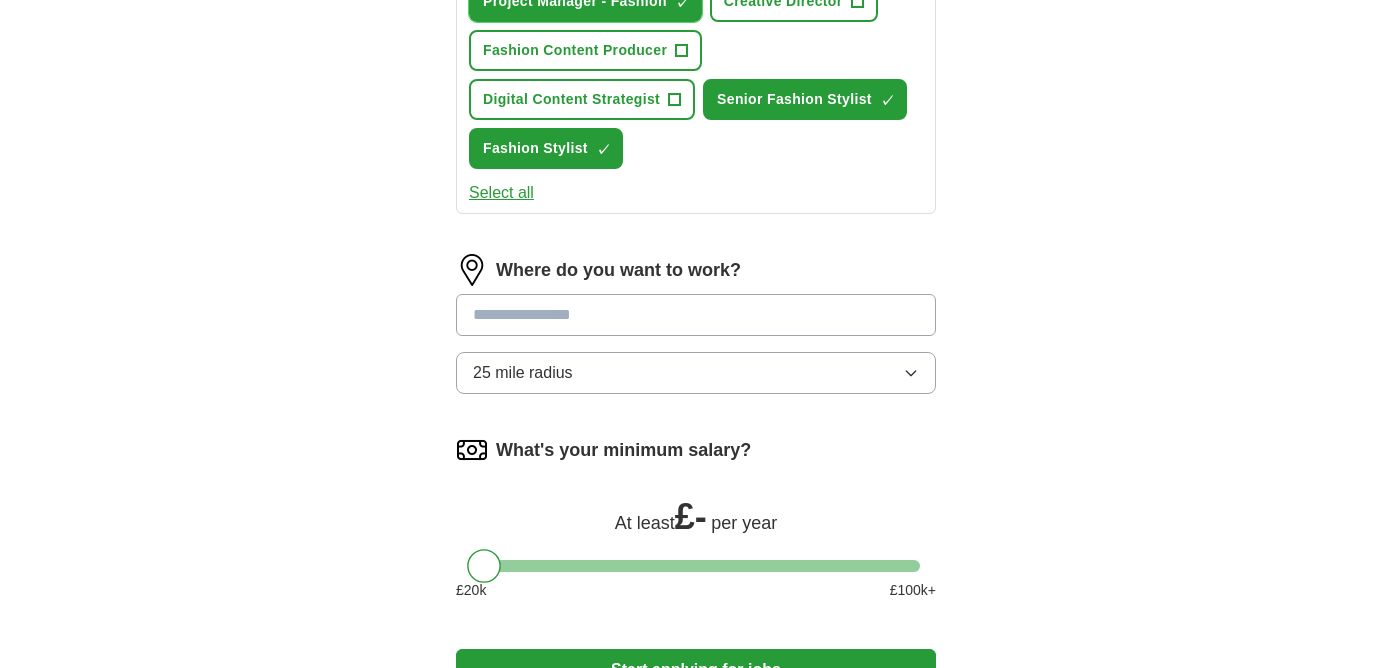 scroll, scrollTop: 890, scrollLeft: 0, axis: vertical 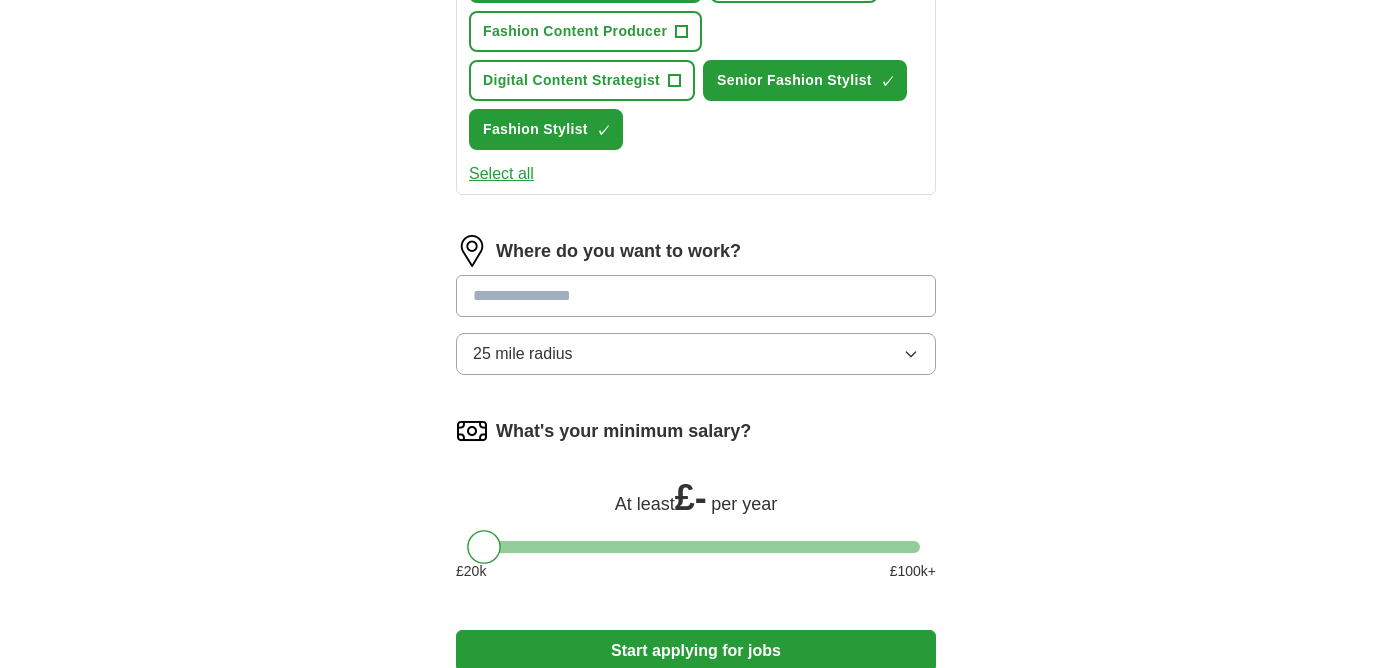 click at bounding box center [696, 296] 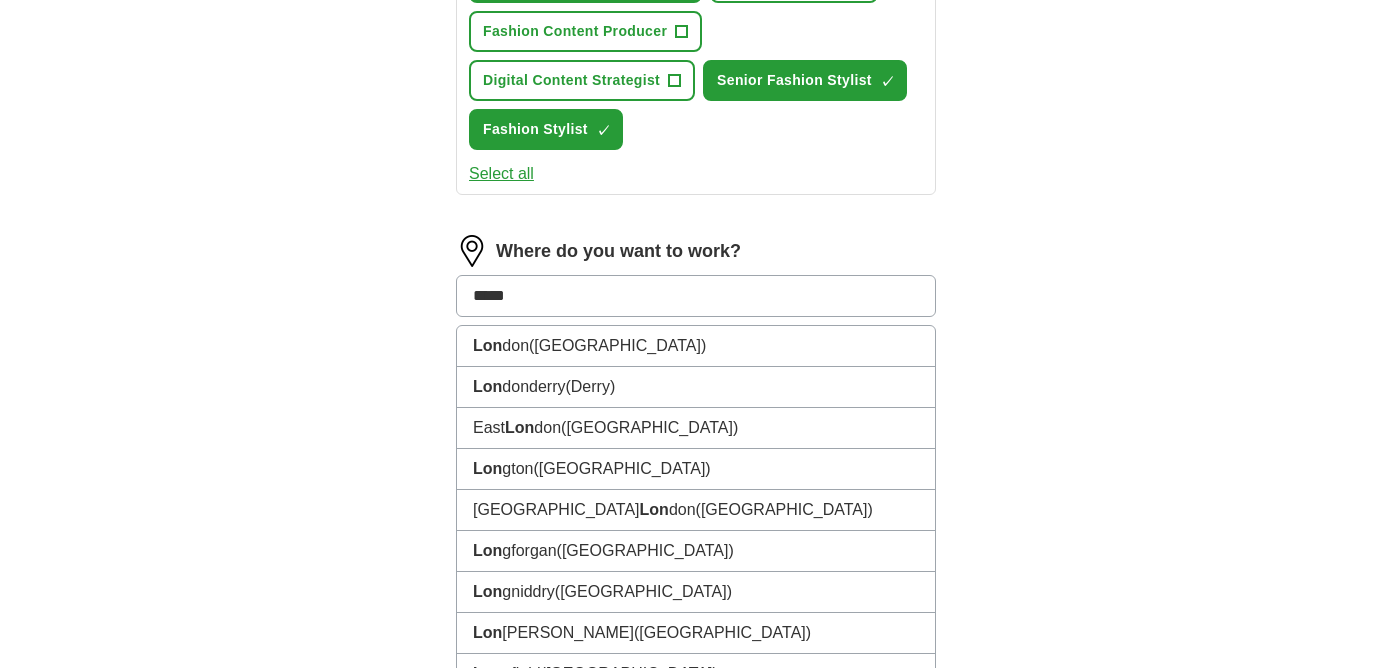 type on "******" 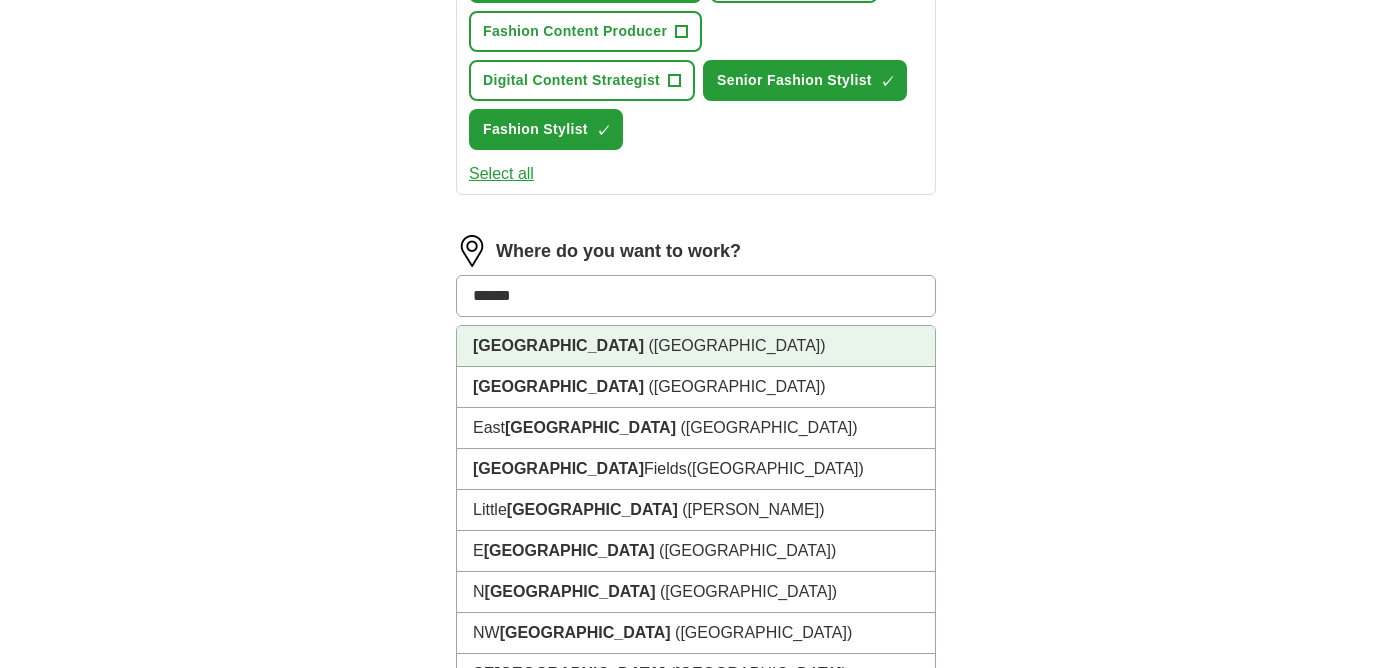 click on "([GEOGRAPHIC_DATA])" at bounding box center (736, 345) 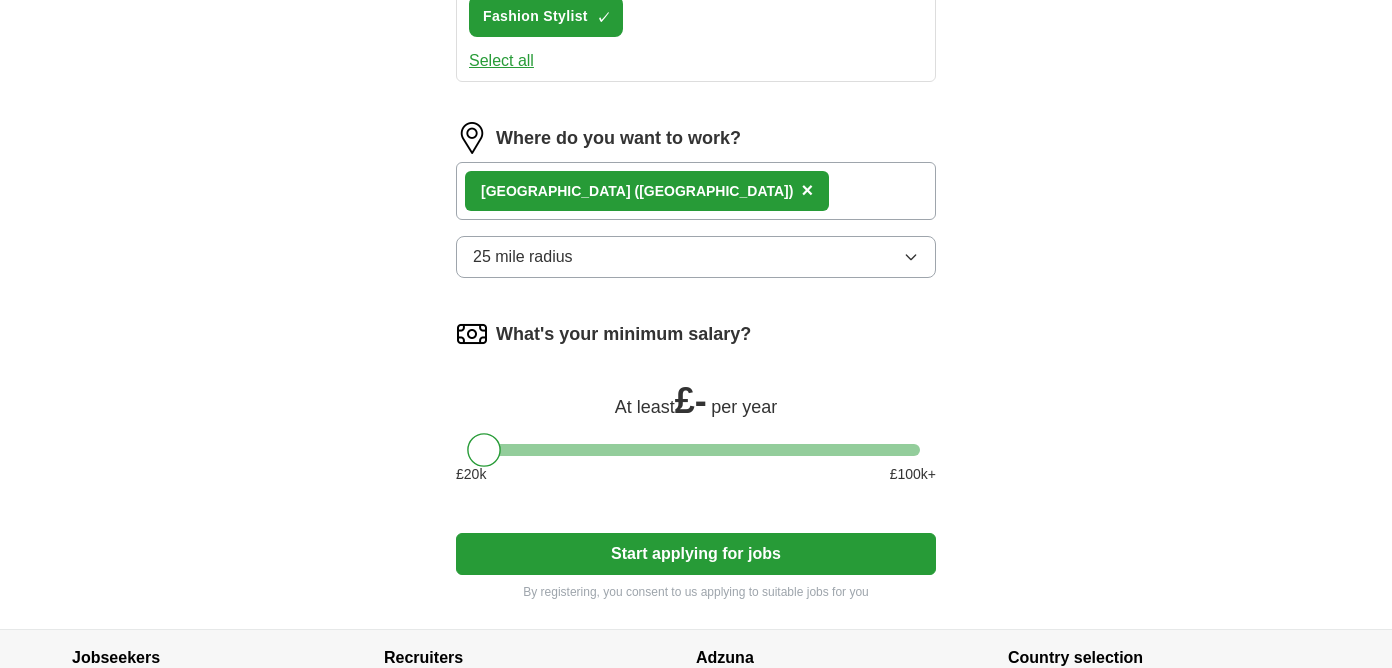 scroll, scrollTop: 1005, scrollLeft: 0, axis: vertical 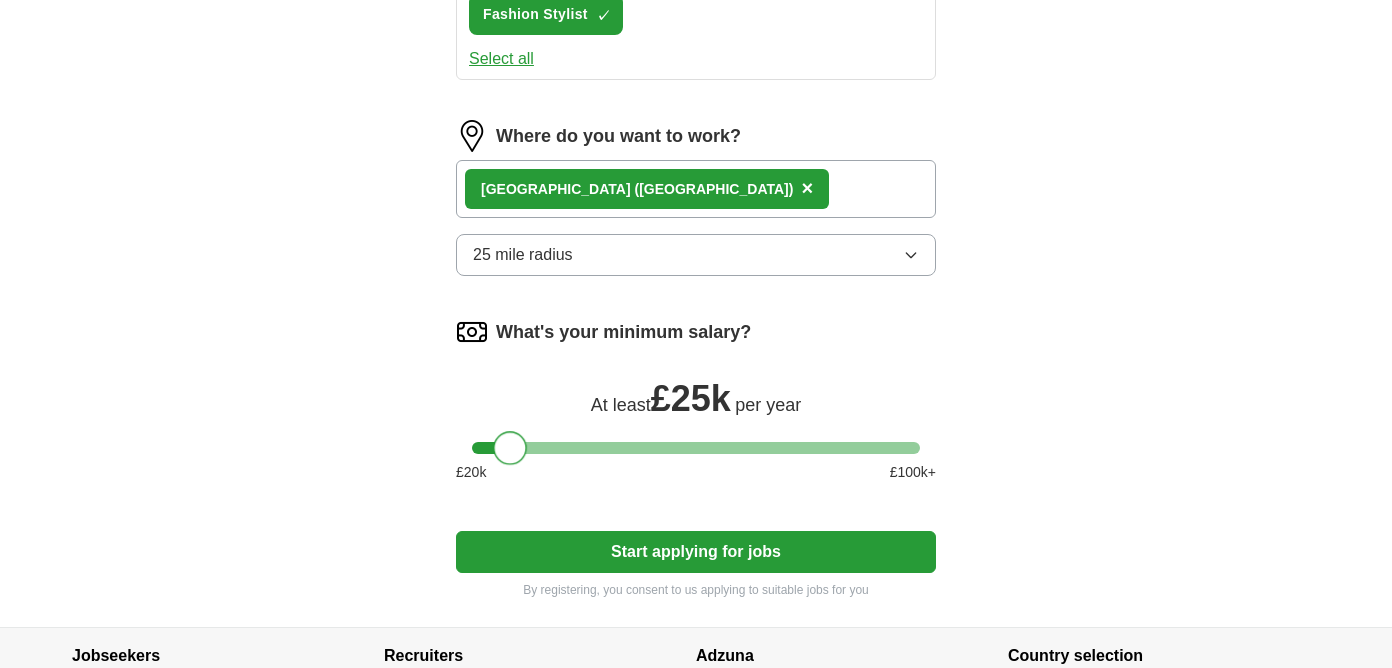 drag, startPoint x: 490, startPoint y: 449, endPoint x: 514, endPoint y: 450, distance: 24.020824 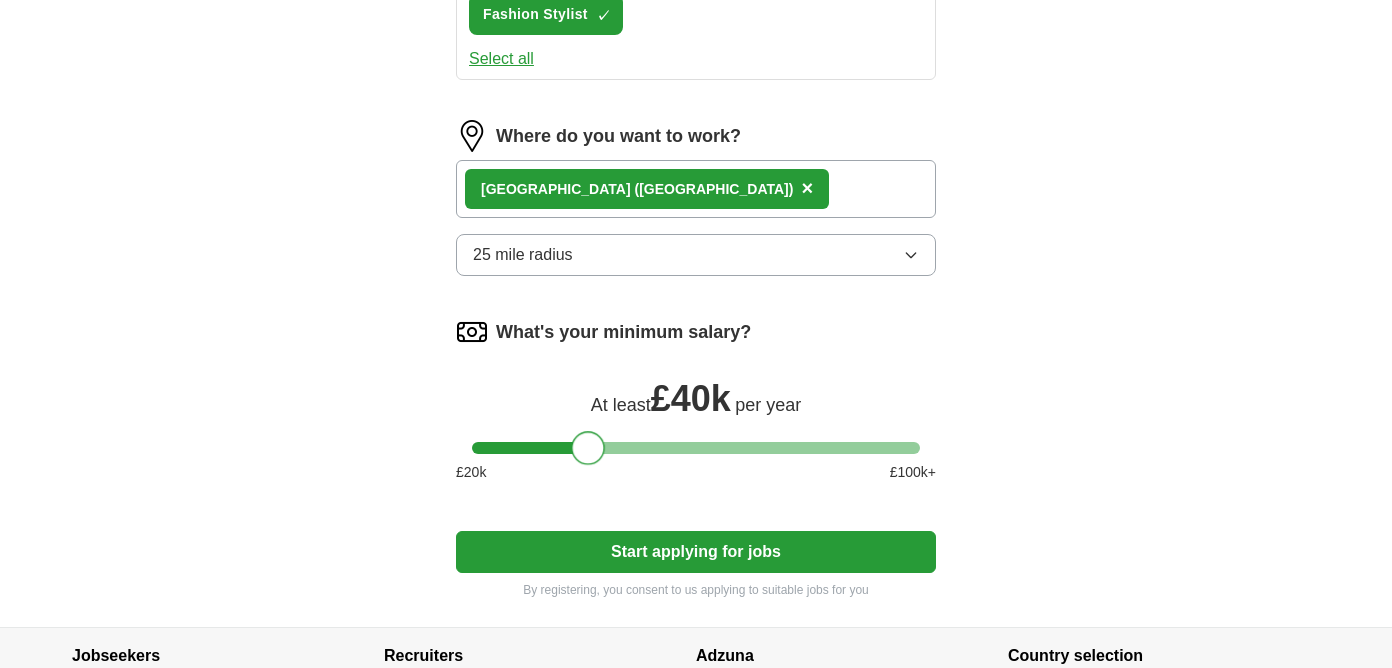 drag, startPoint x: 507, startPoint y: 449, endPoint x: 585, endPoint y: 450, distance: 78.00641 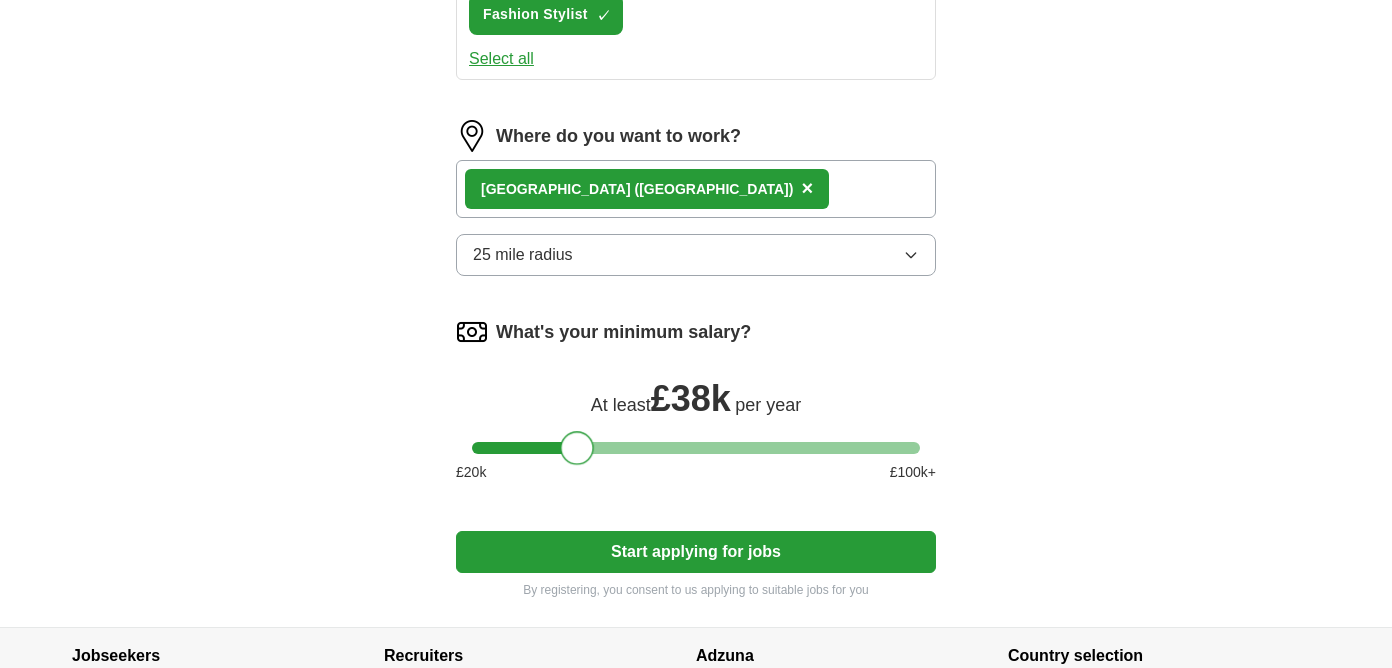 click at bounding box center (577, 448) 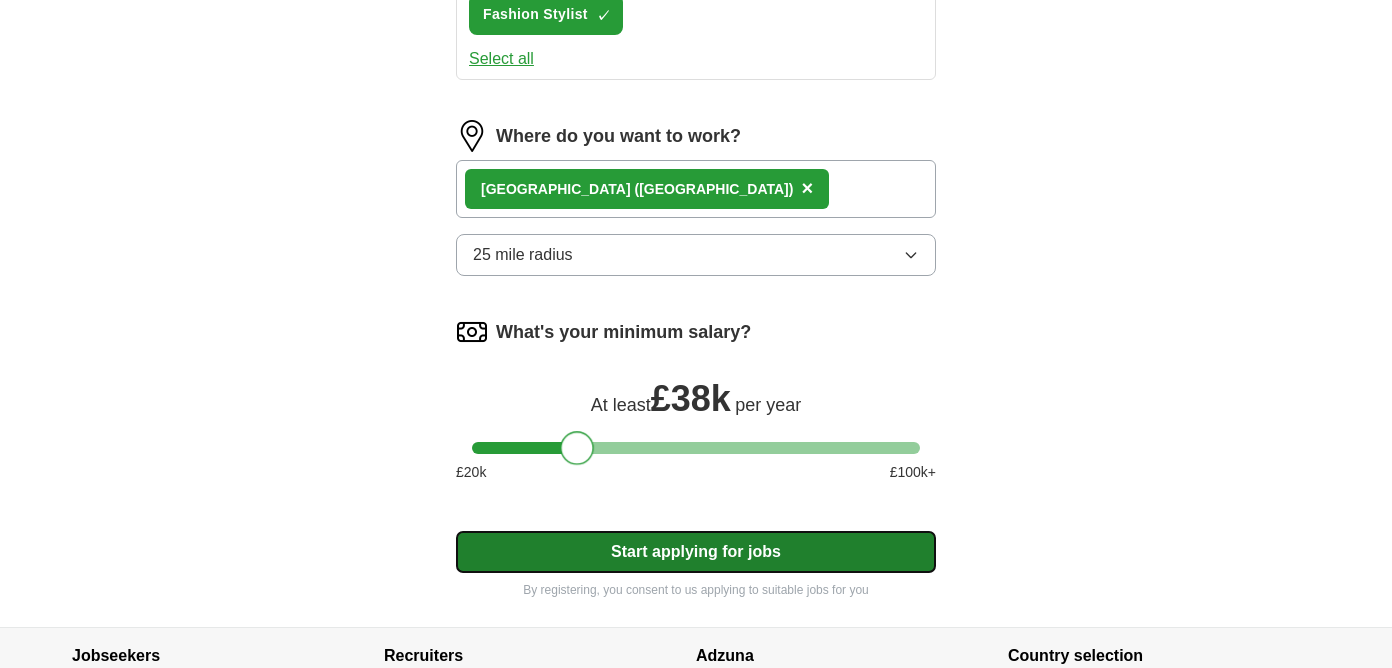 click on "Start applying for jobs" at bounding box center [696, 552] 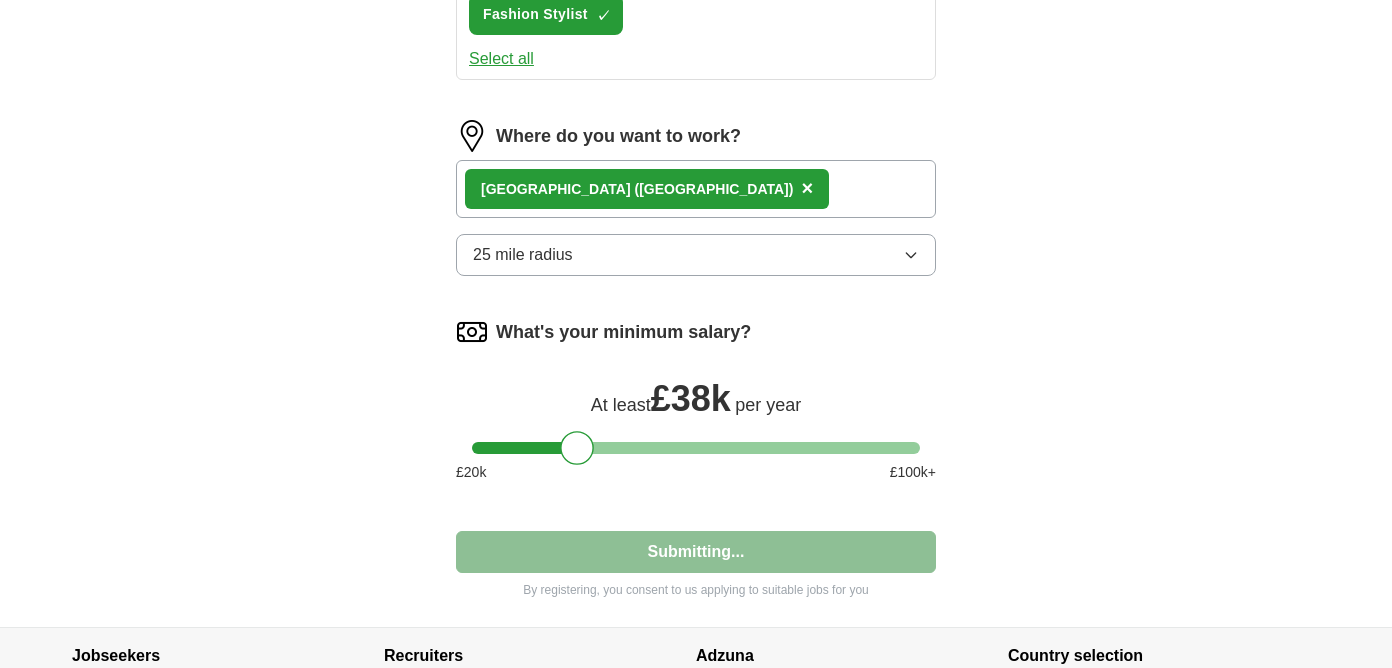 select on "**" 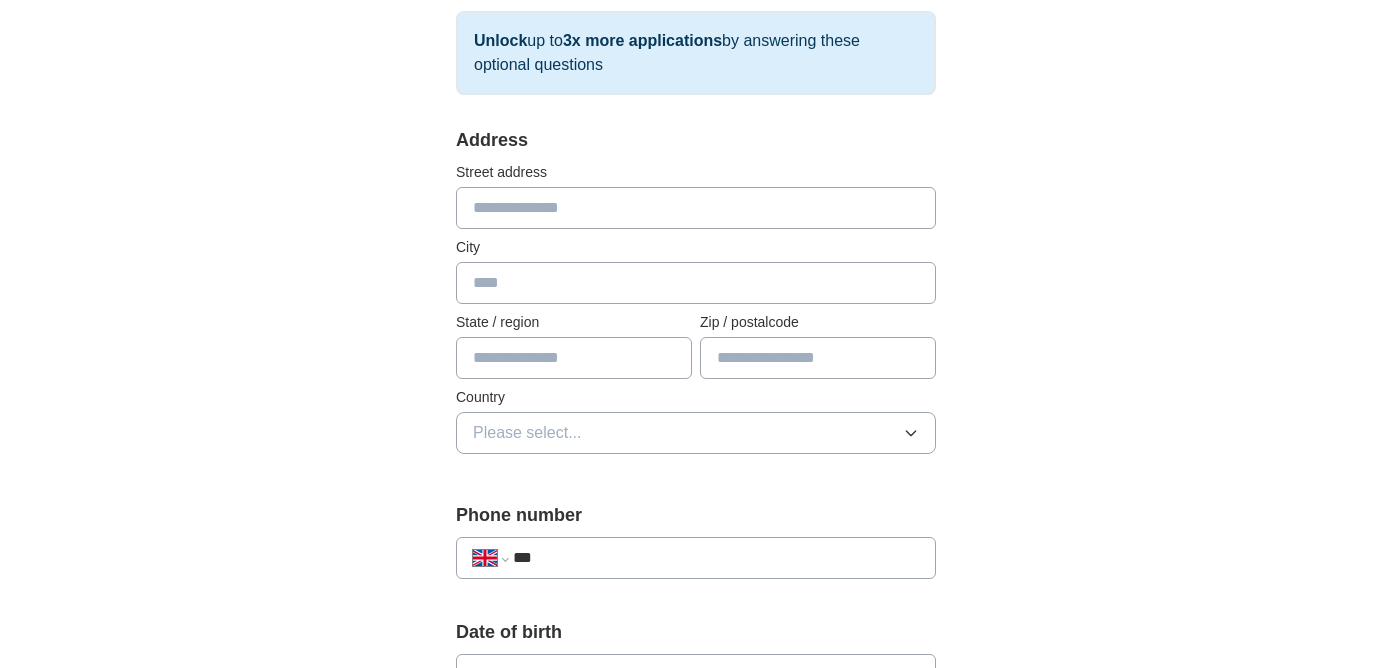 scroll, scrollTop: 336, scrollLeft: 0, axis: vertical 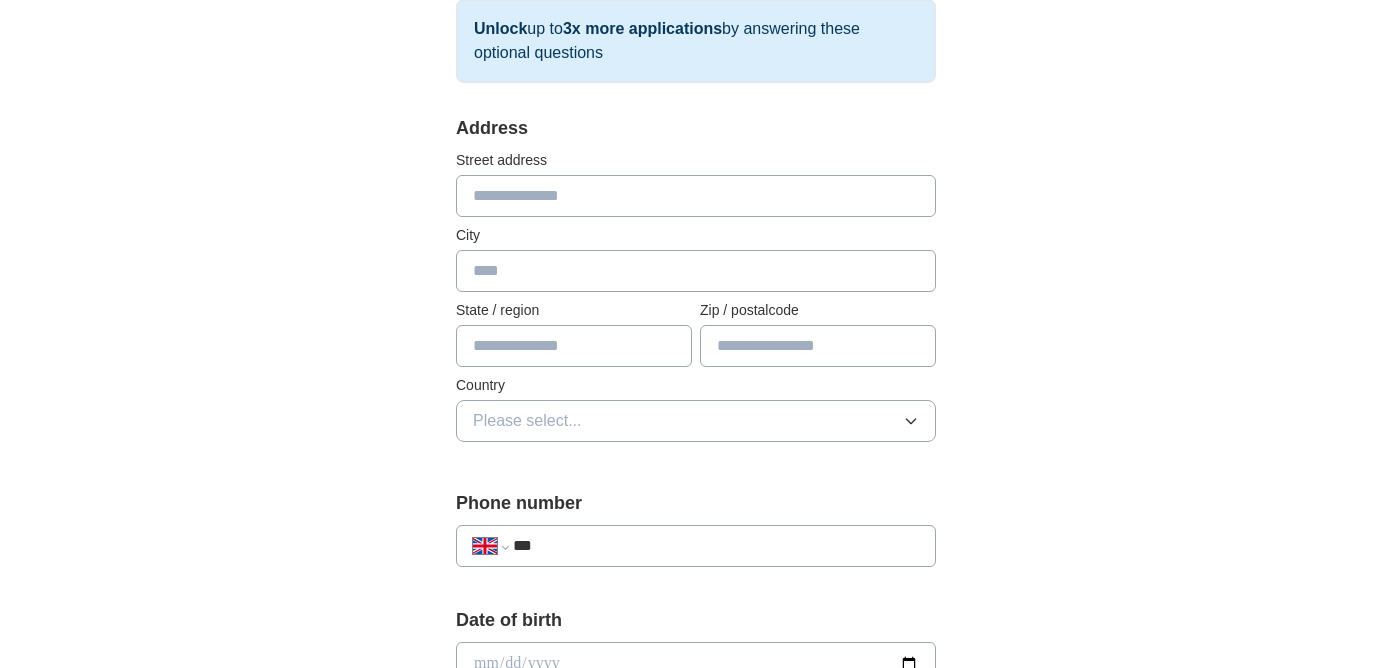 click at bounding box center (696, 196) 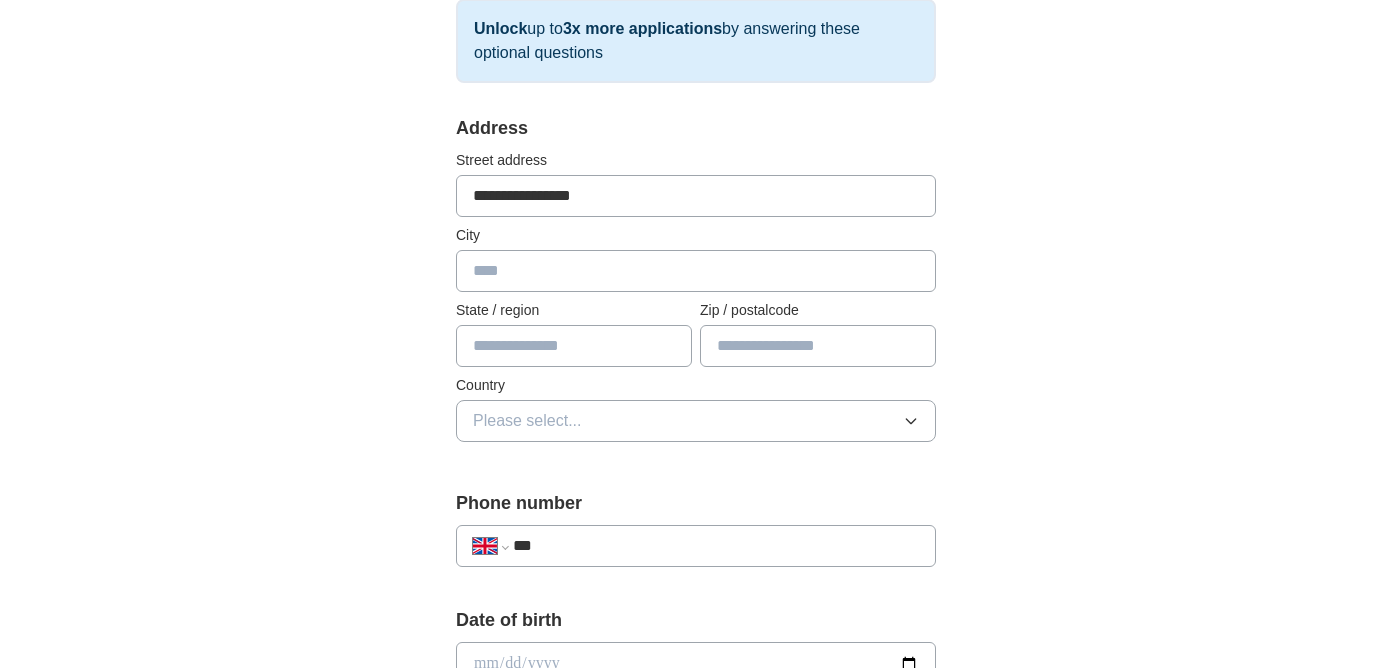 type on "******" 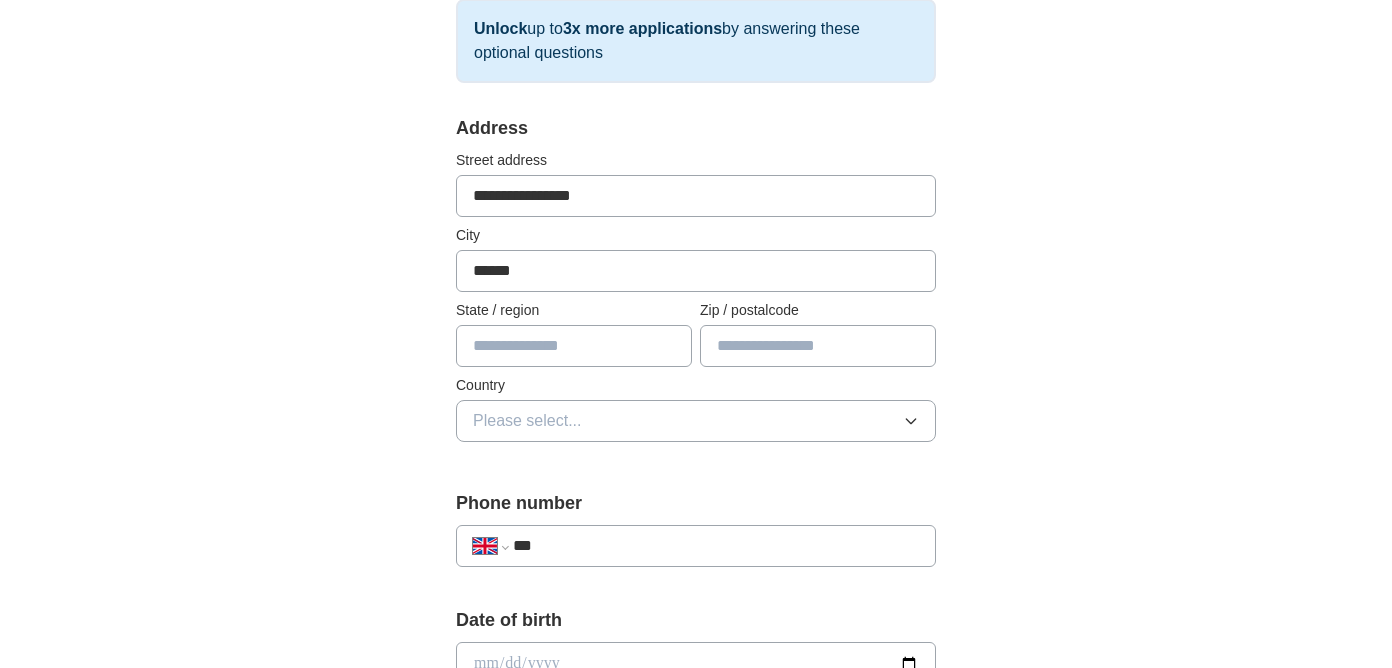 type on "******" 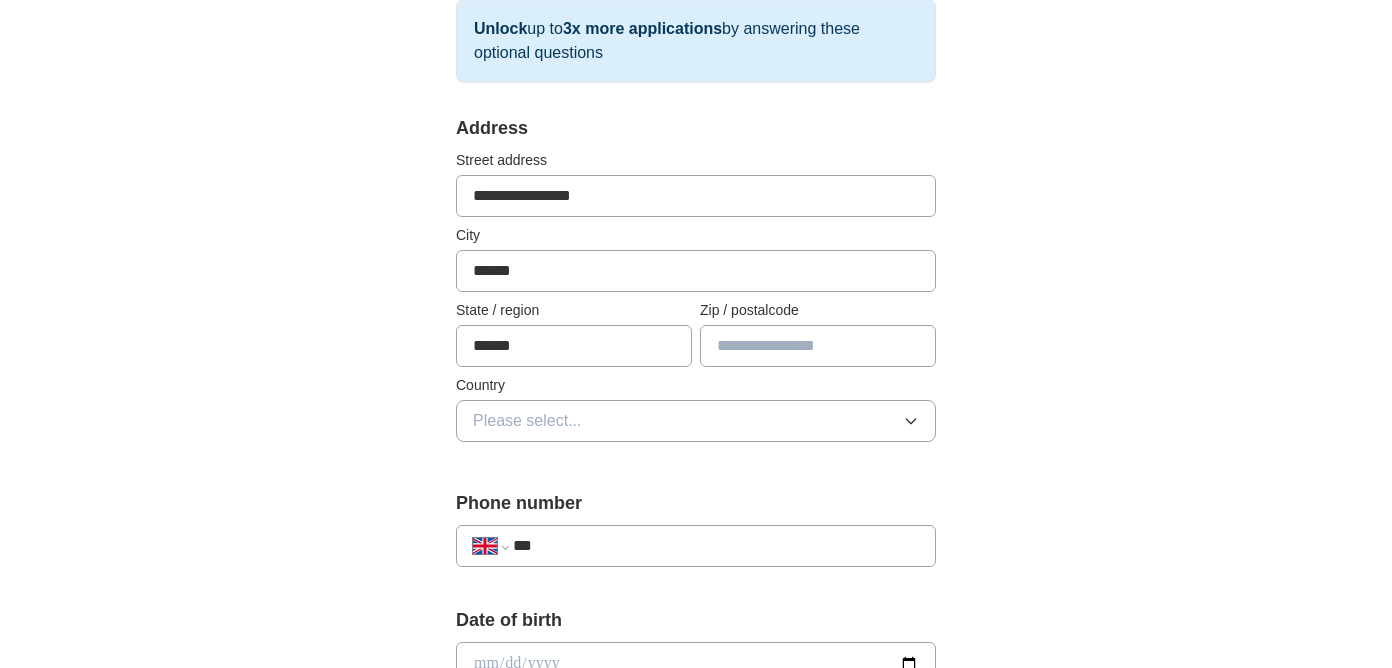 type on "********" 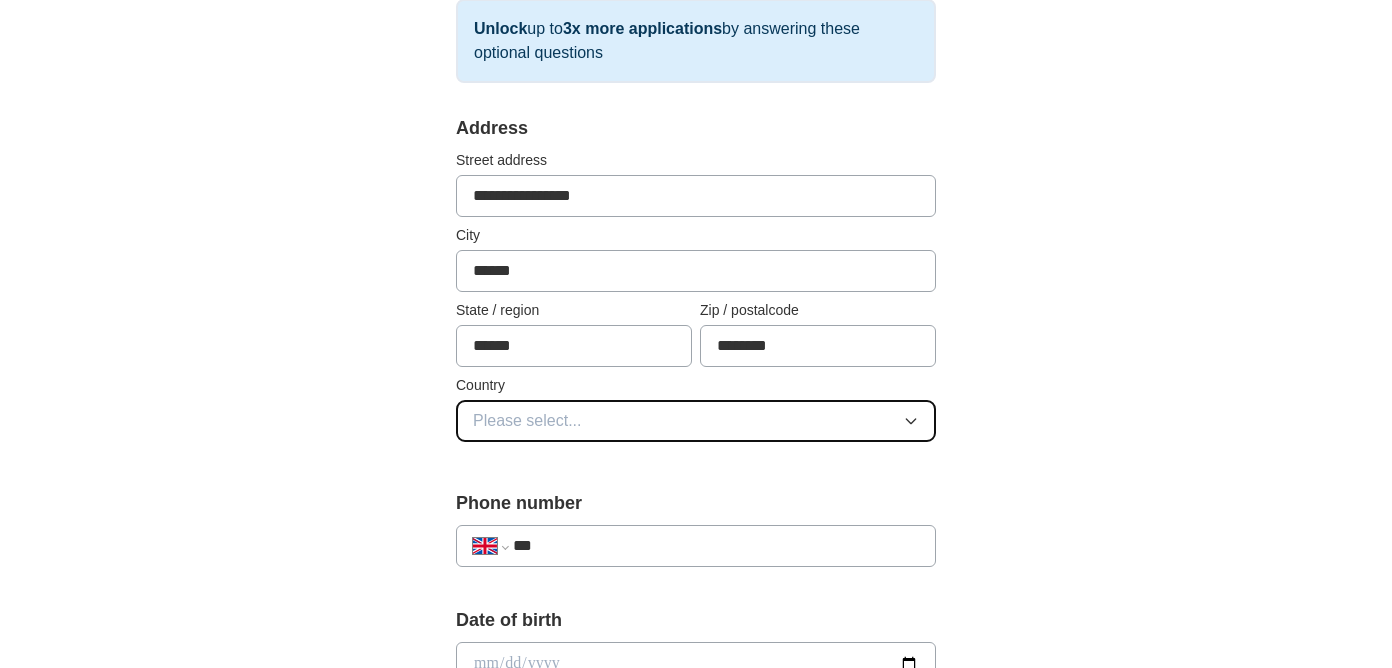 click on "Please select..." at bounding box center (527, 421) 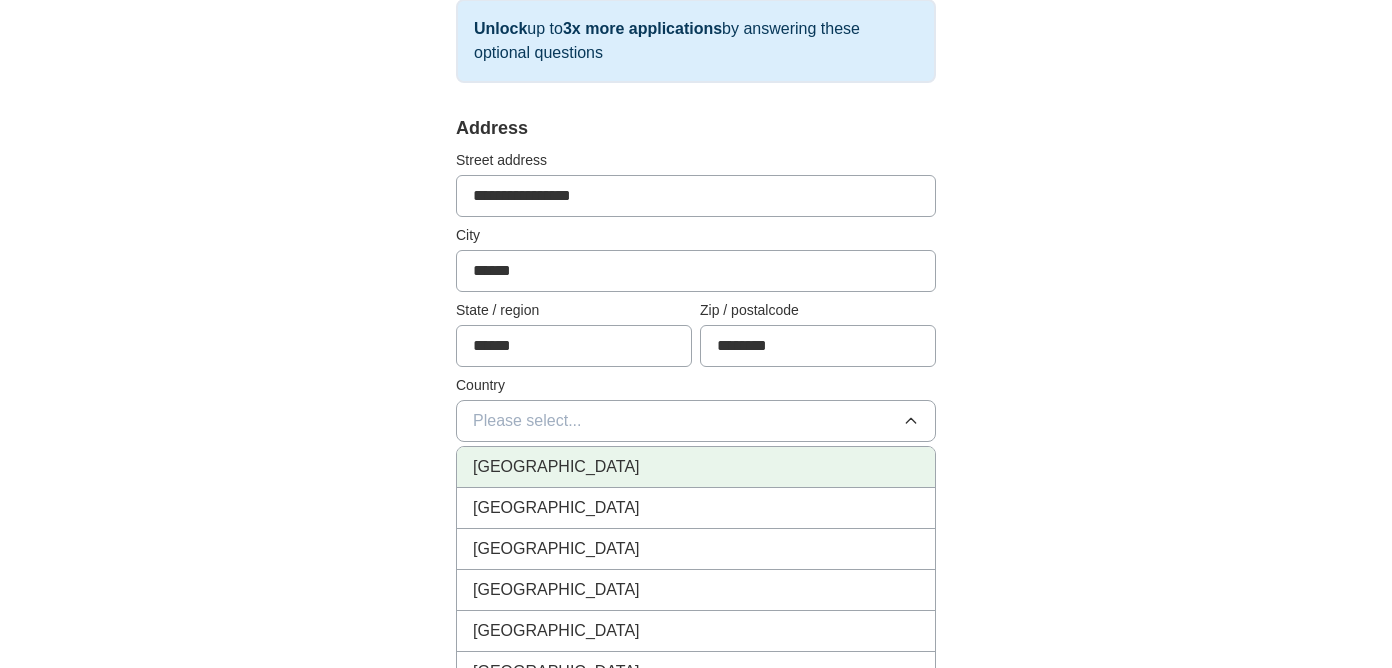 click on "[GEOGRAPHIC_DATA]" at bounding box center (556, 467) 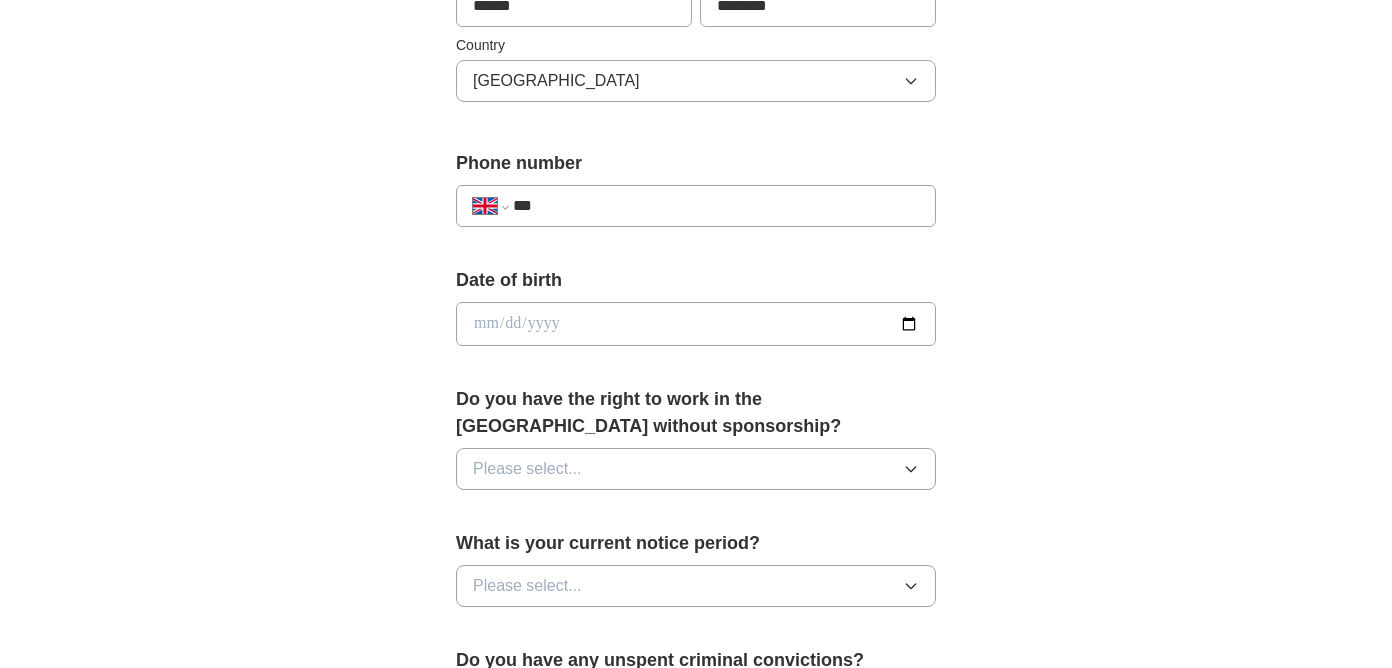 scroll, scrollTop: 679, scrollLeft: 0, axis: vertical 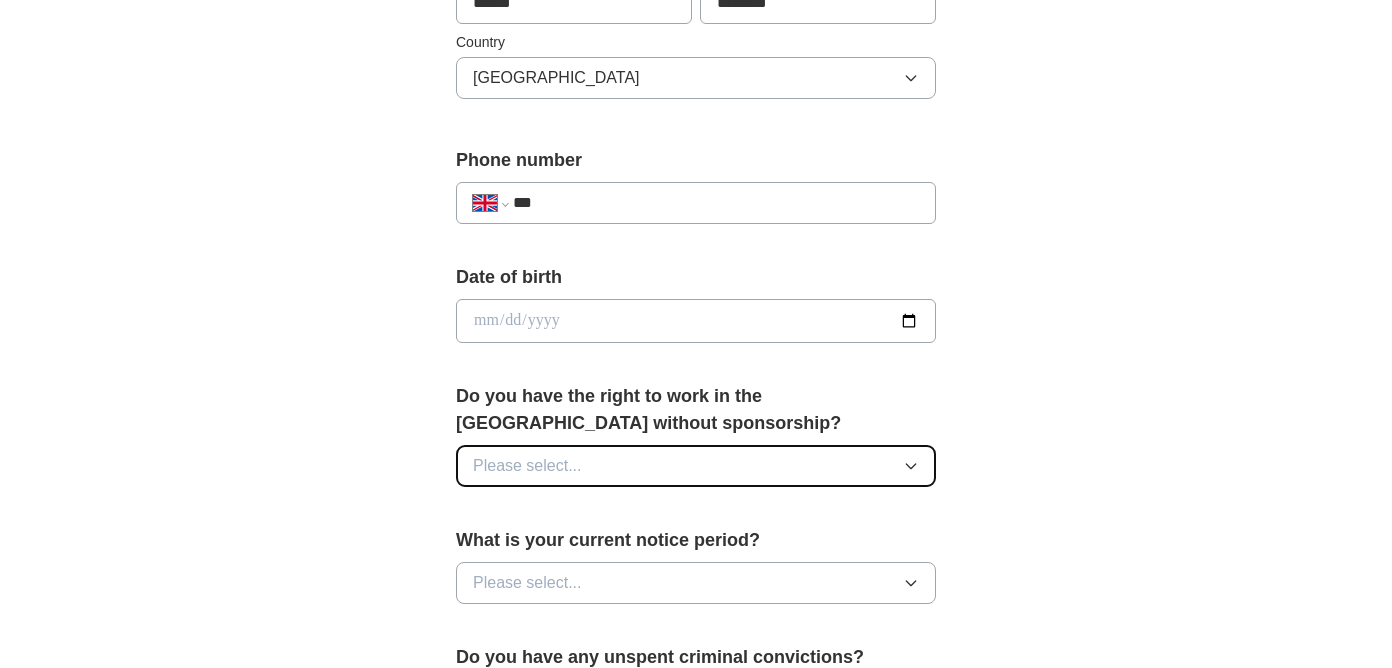 click on "Please select..." at bounding box center (527, 466) 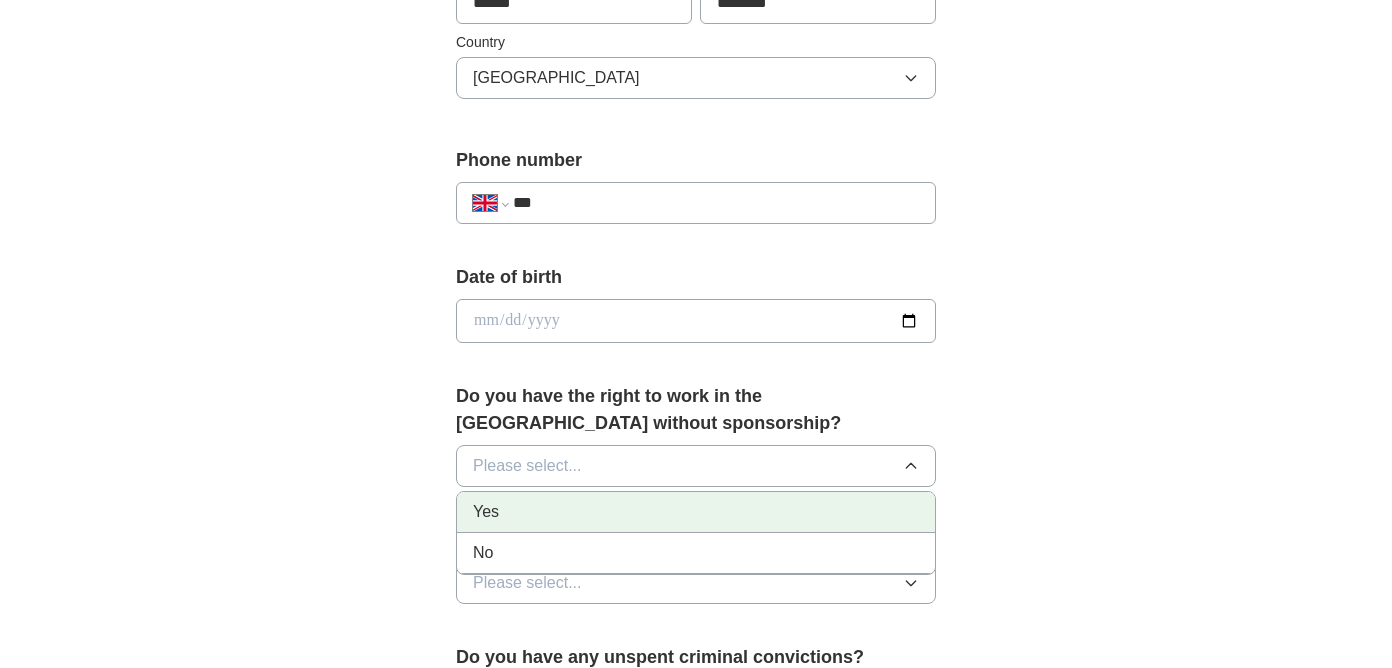 click on "Yes" at bounding box center [696, 512] 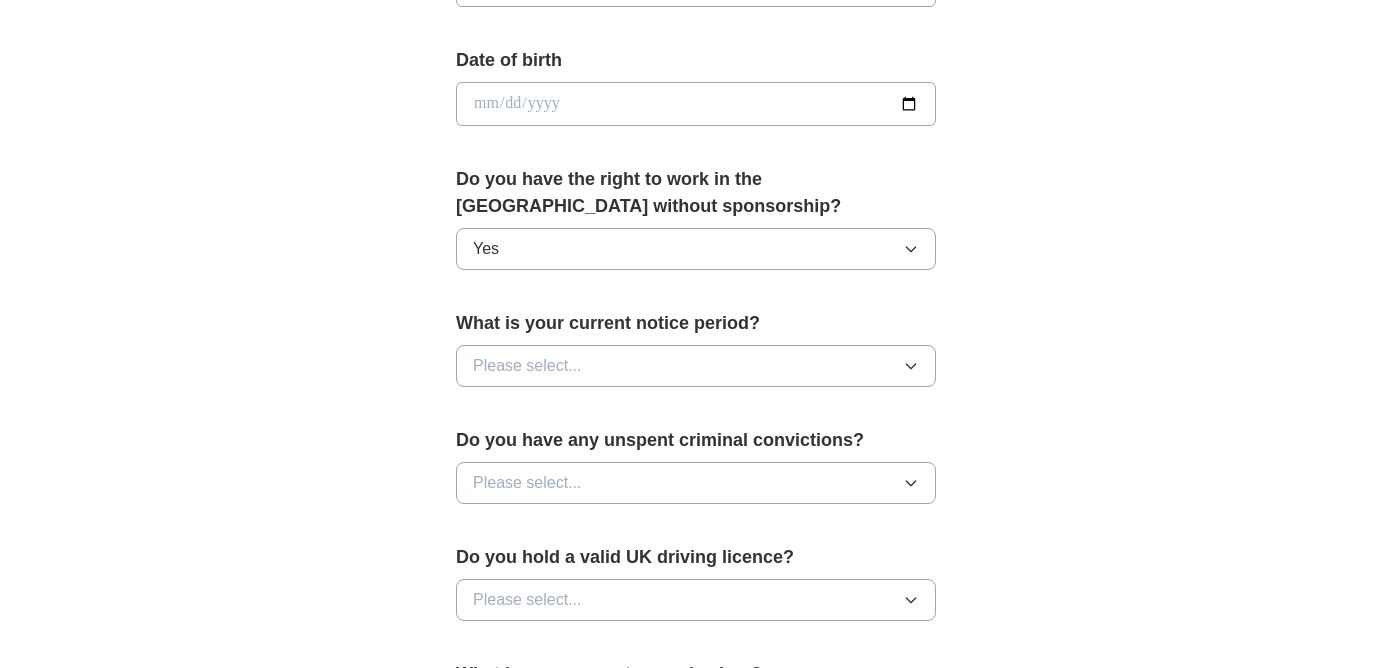 scroll, scrollTop: 907, scrollLeft: 0, axis: vertical 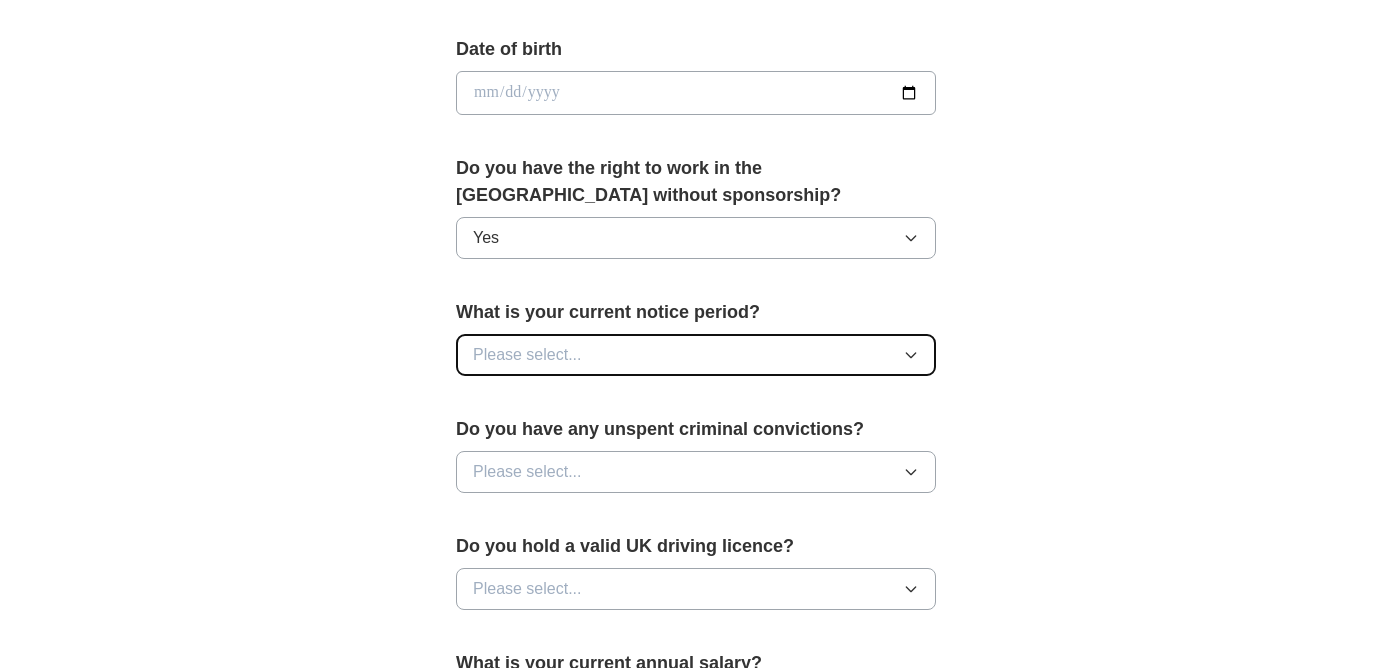 click on "Please select..." at bounding box center (527, 355) 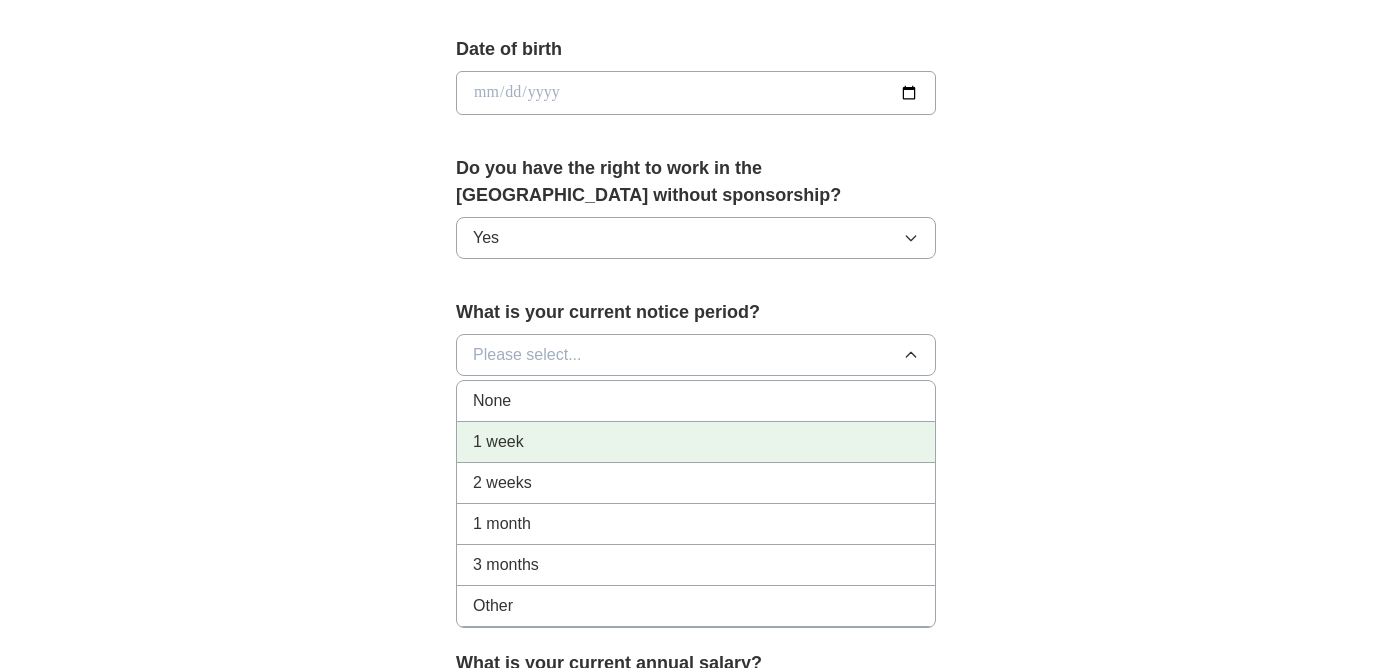 click on "1 week" at bounding box center (696, 442) 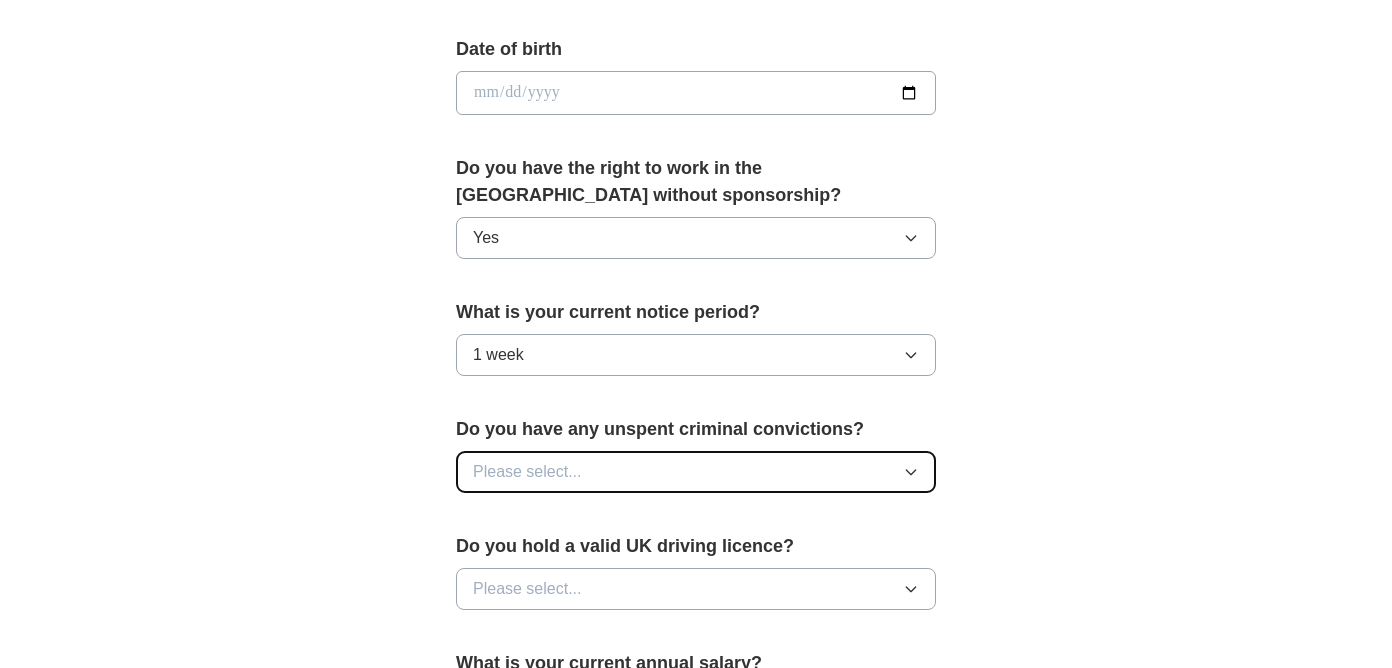 click on "Please select..." at bounding box center (527, 472) 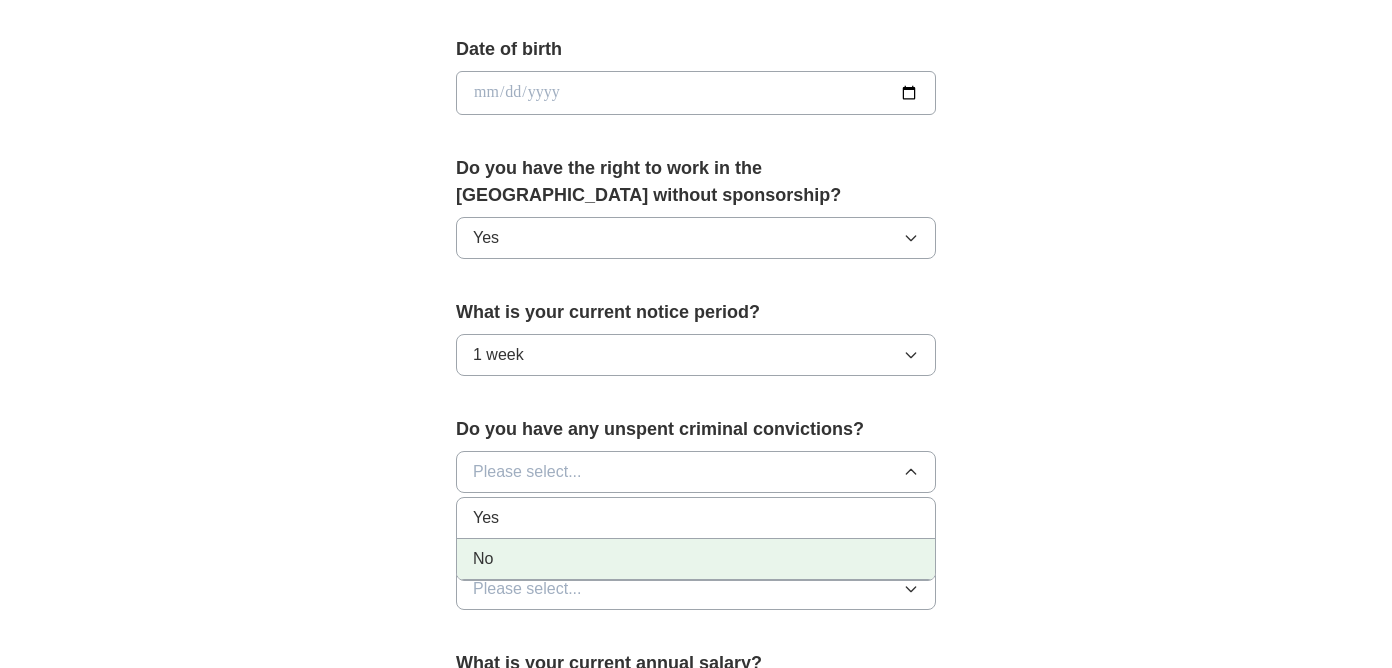 click on "No" at bounding box center (696, 559) 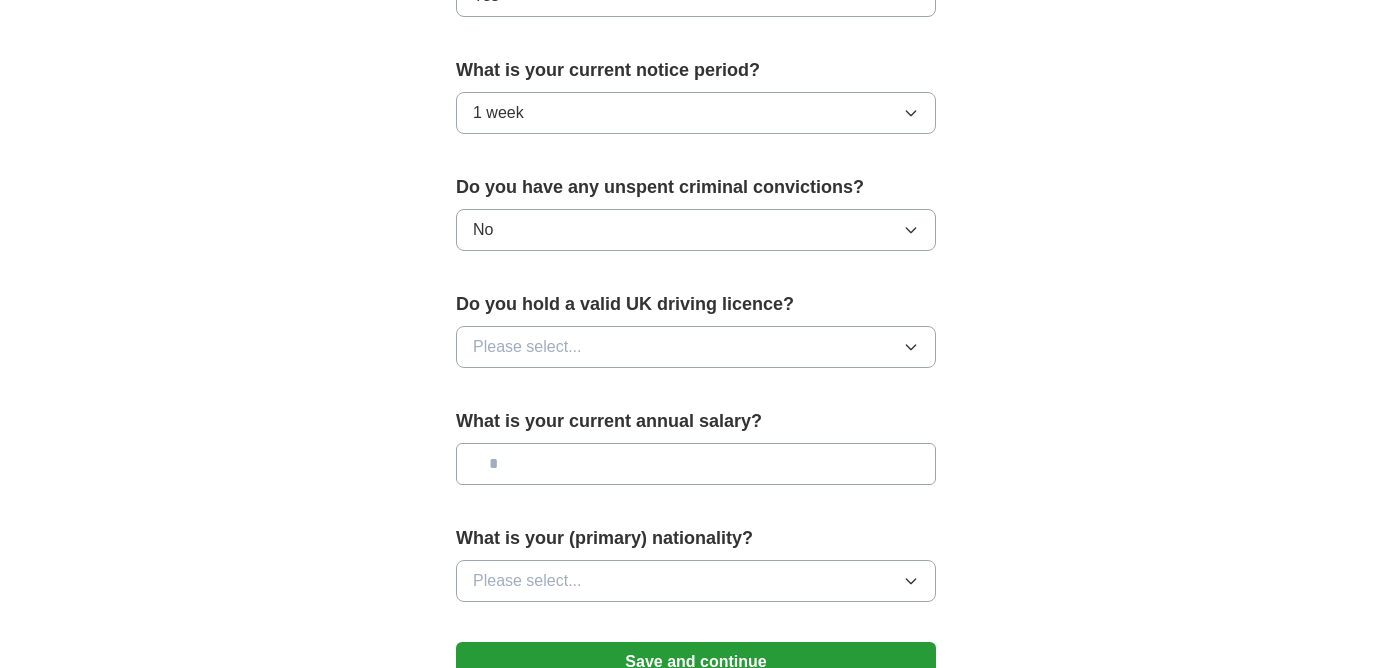 scroll, scrollTop: 1165, scrollLeft: 0, axis: vertical 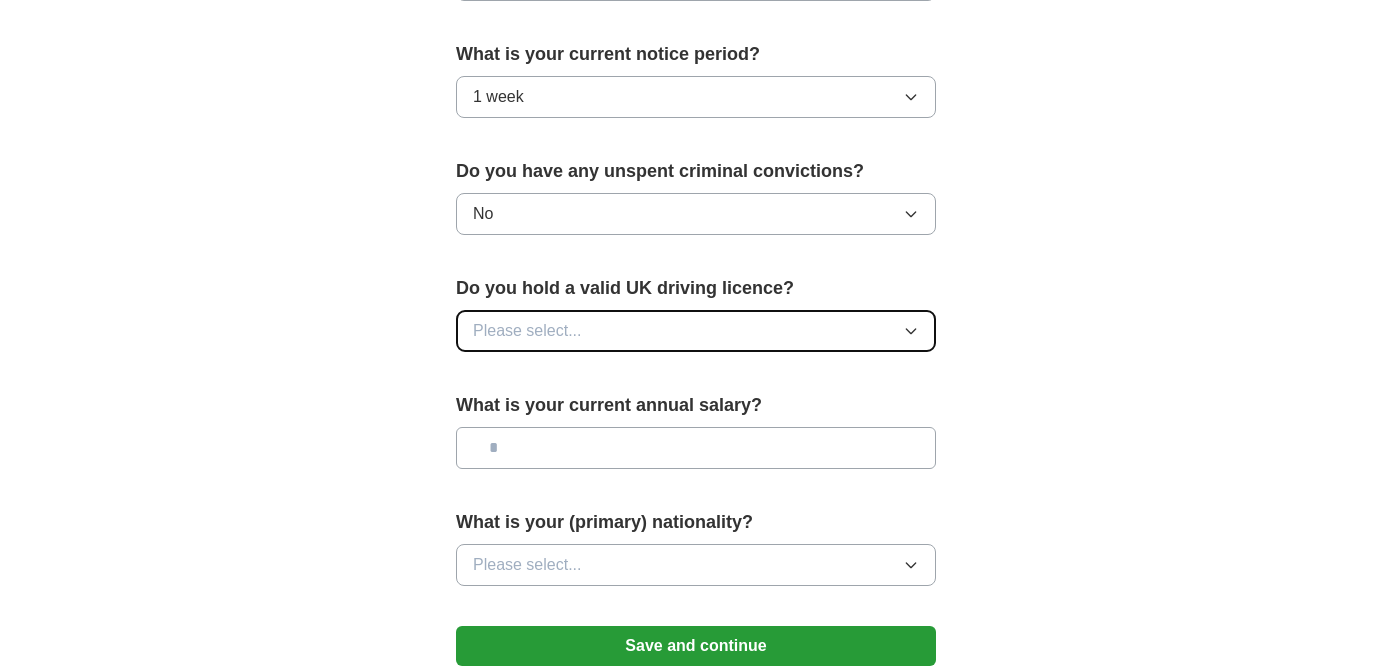 click on "Please select..." at bounding box center [527, 331] 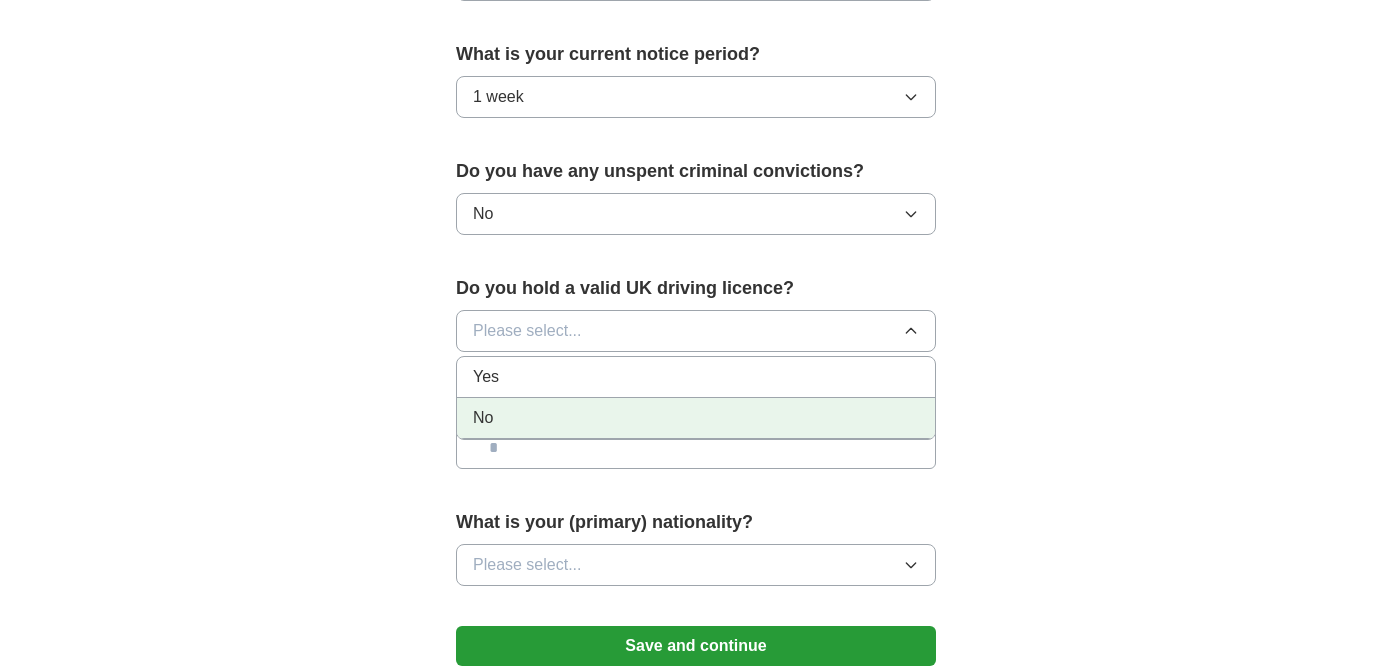 click on "No" at bounding box center (696, 418) 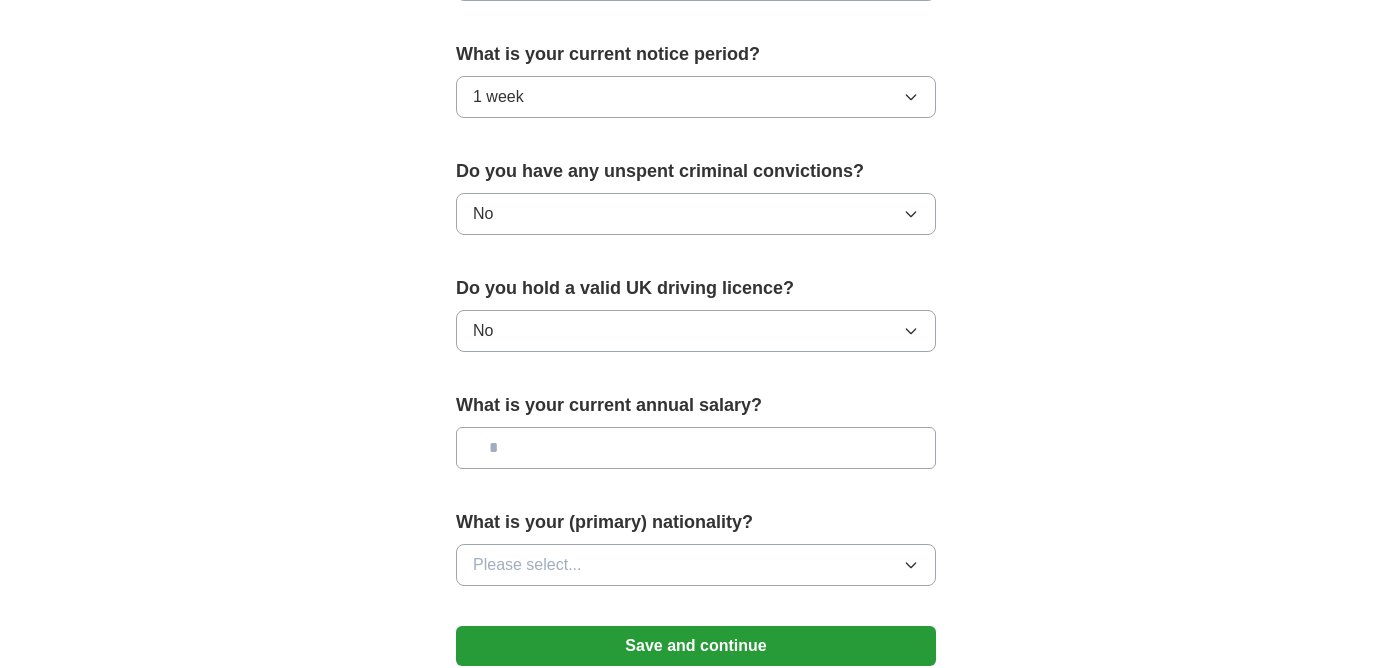click at bounding box center (696, 448) 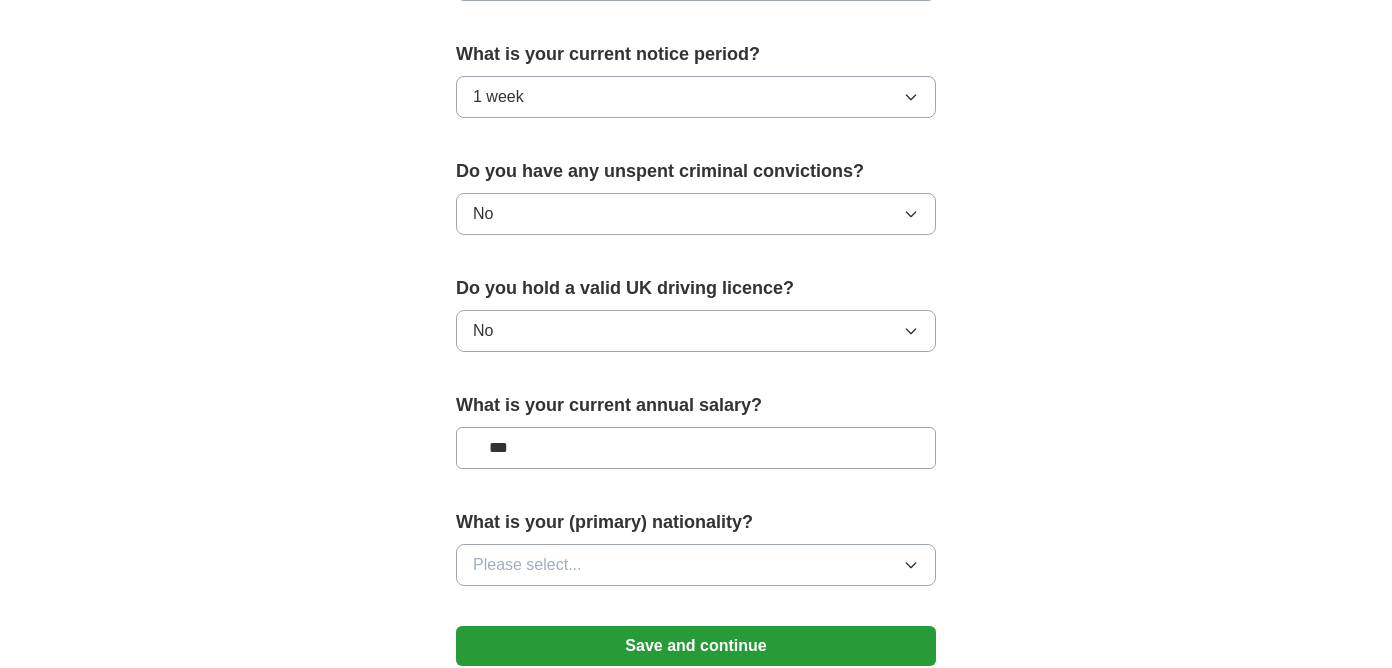 type on "**" 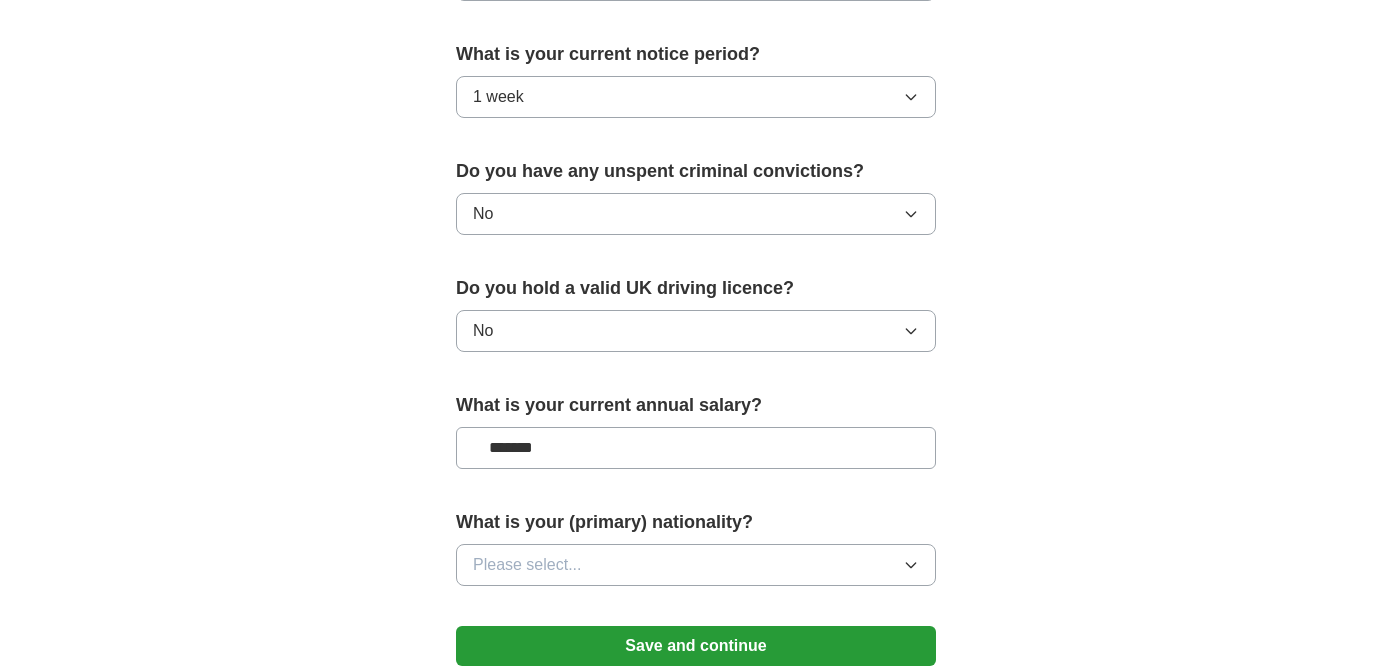 click on "*******" at bounding box center [696, 448] 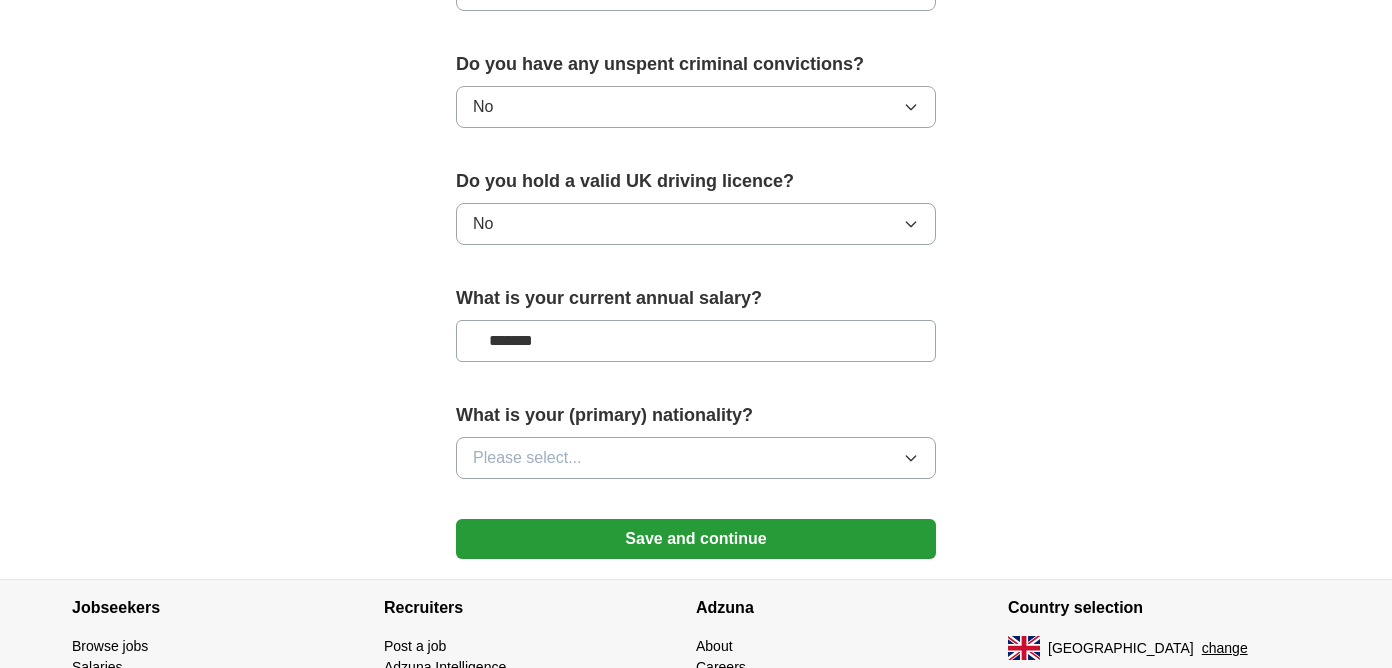 scroll, scrollTop: 1283, scrollLeft: 0, axis: vertical 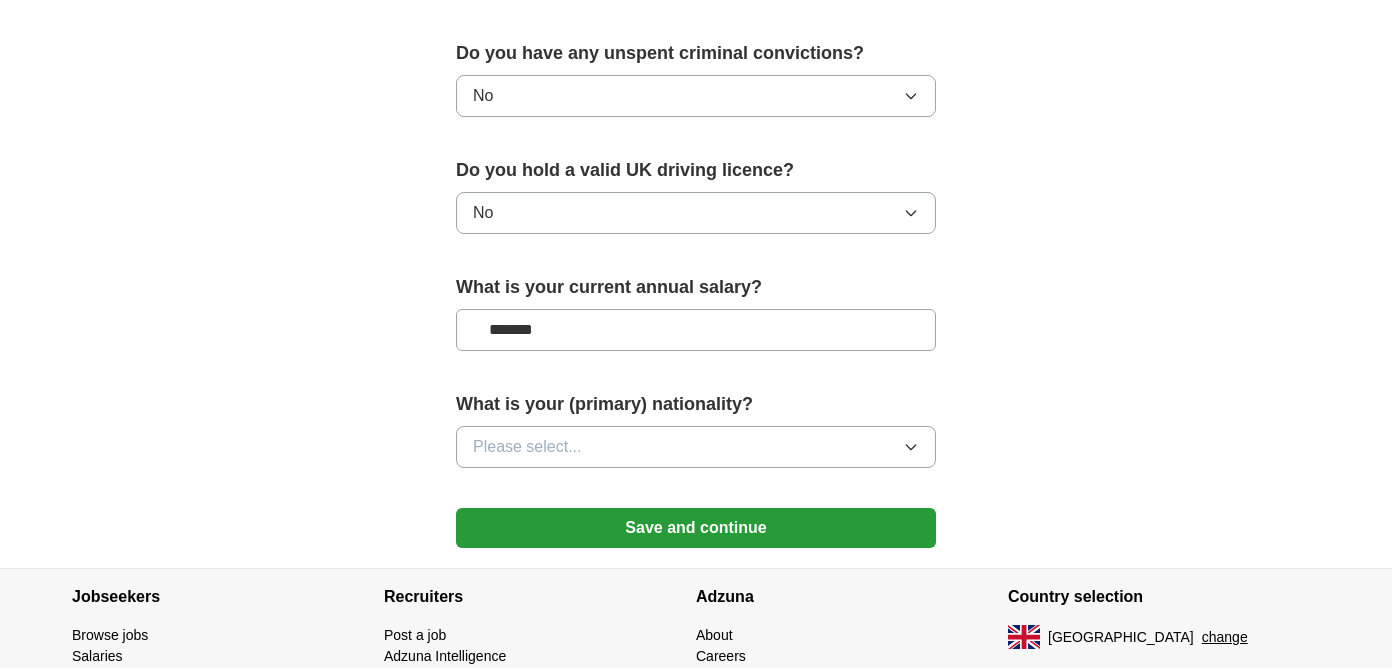type on "*******" 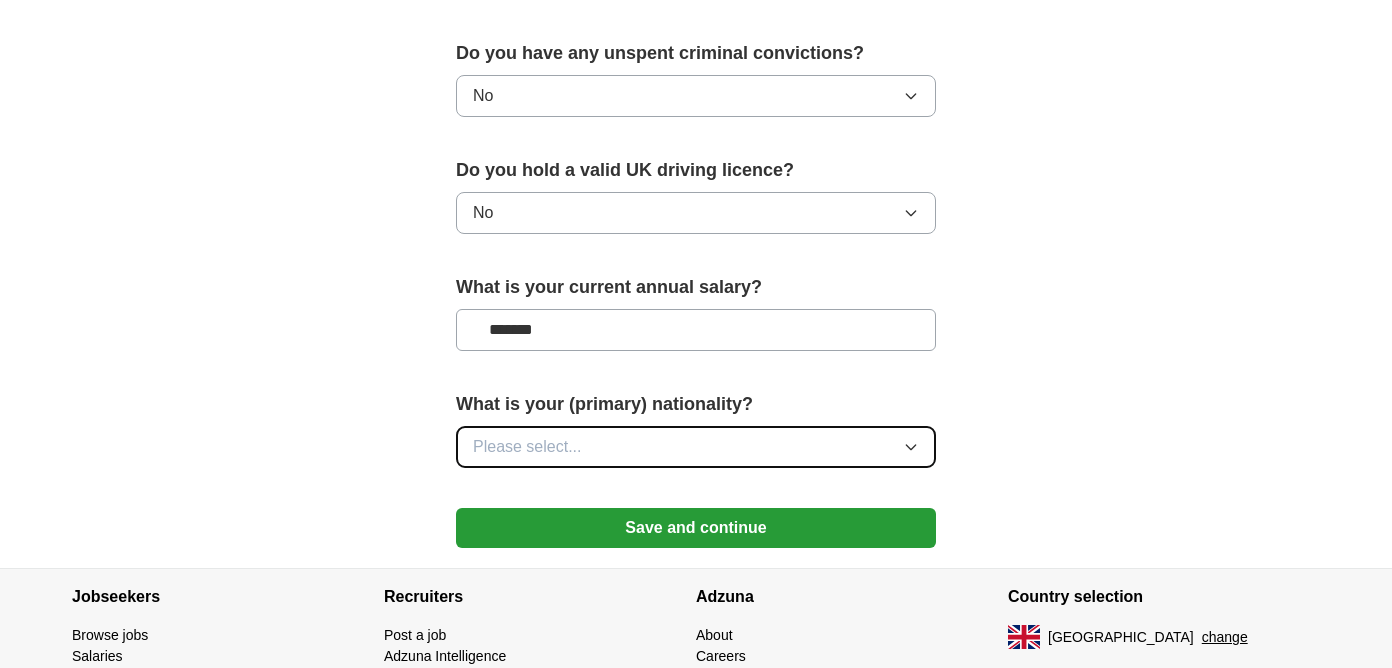 click on "Please select..." at bounding box center (527, 447) 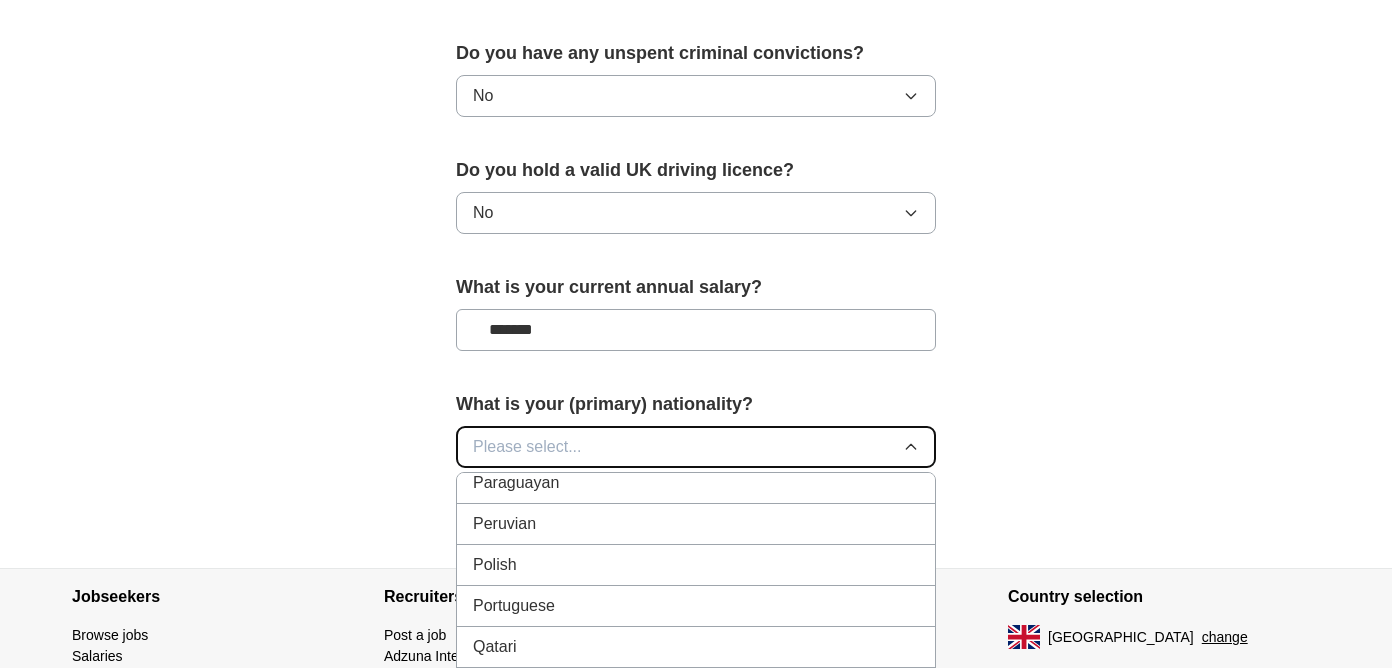 scroll, scrollTop: 5665, scrollLeft: 0, axis: vertical 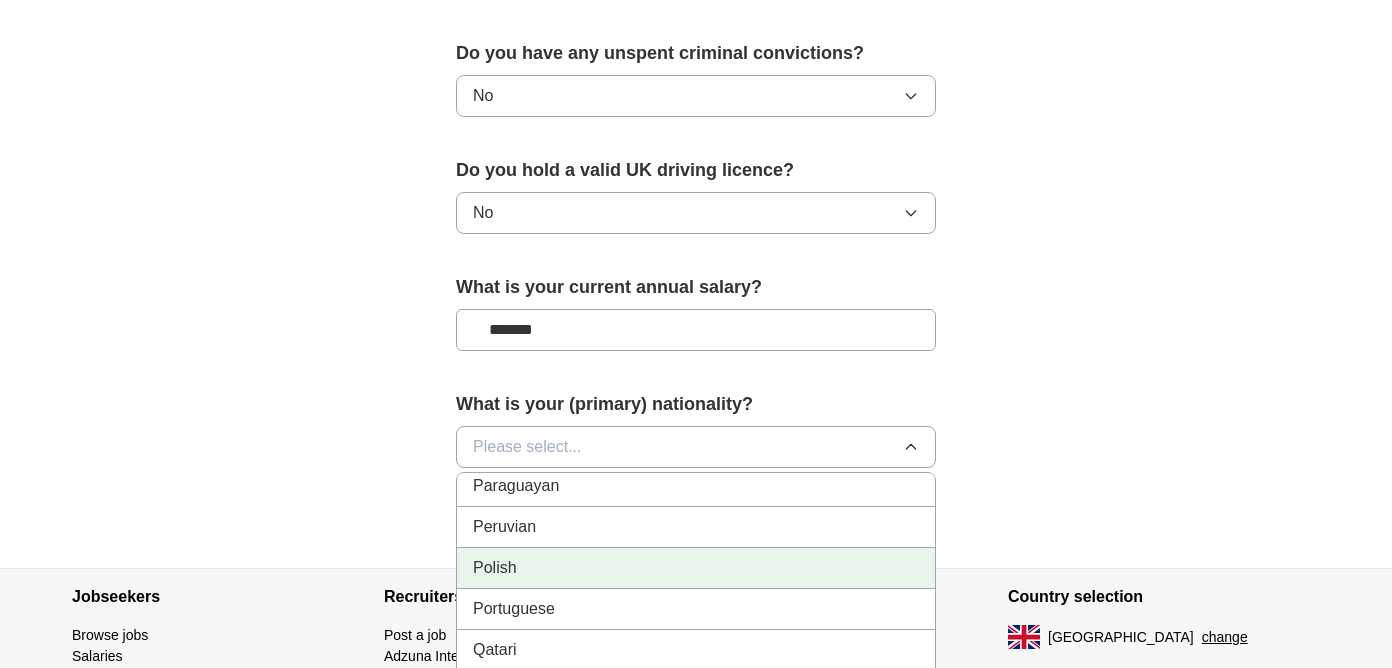 click on "Polish" at bounding box center (696, 568) 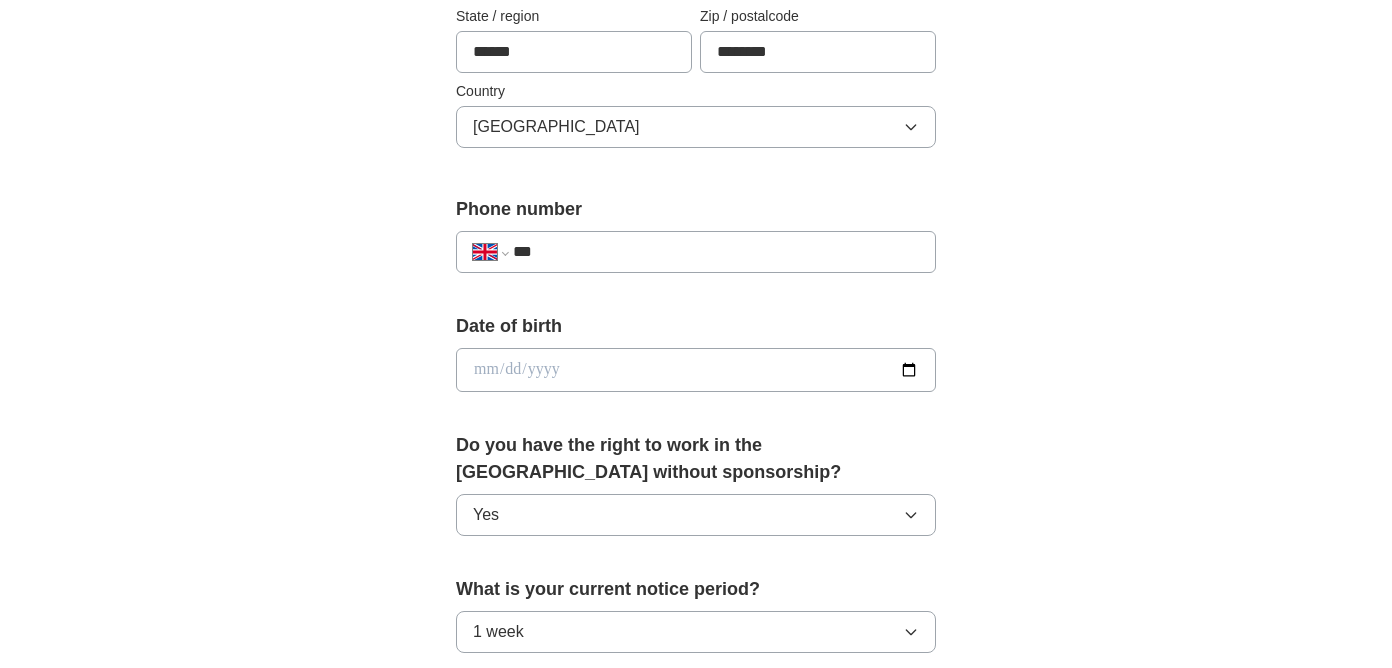 scroll, scrollTop: 629, scrollLeft: 0, axis: vertical 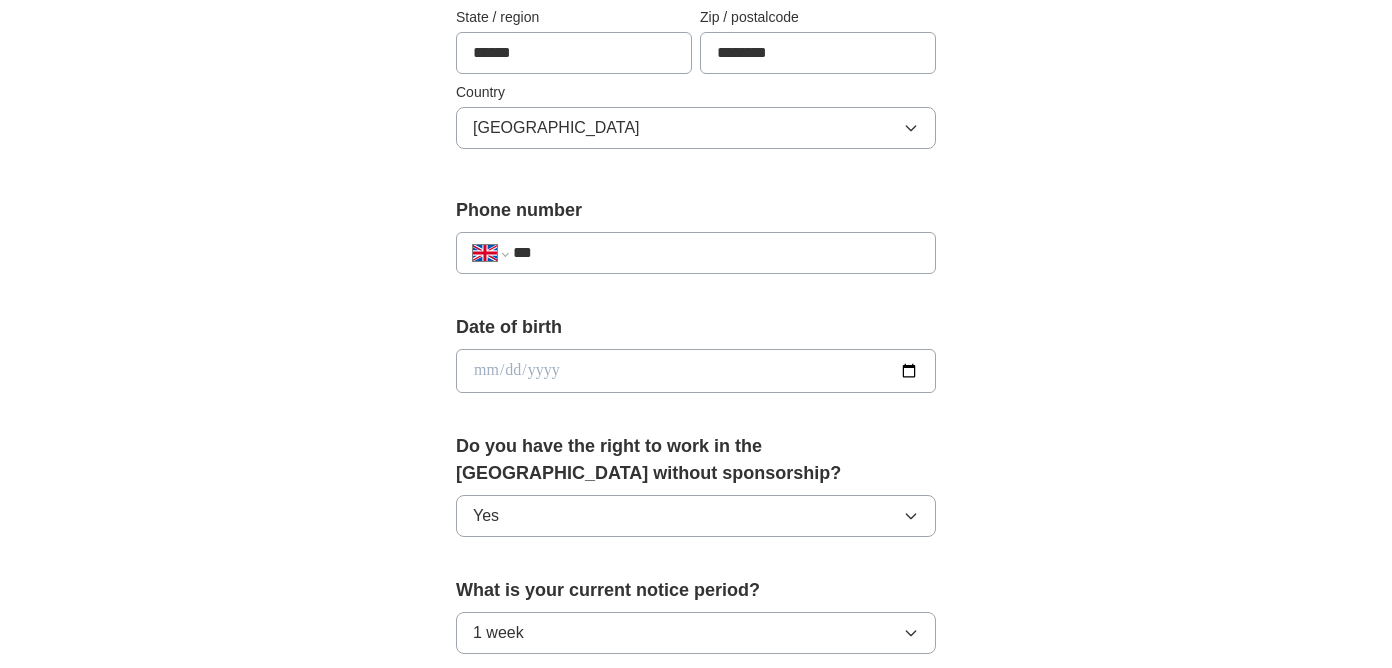 click at bounding box center [696, 371] 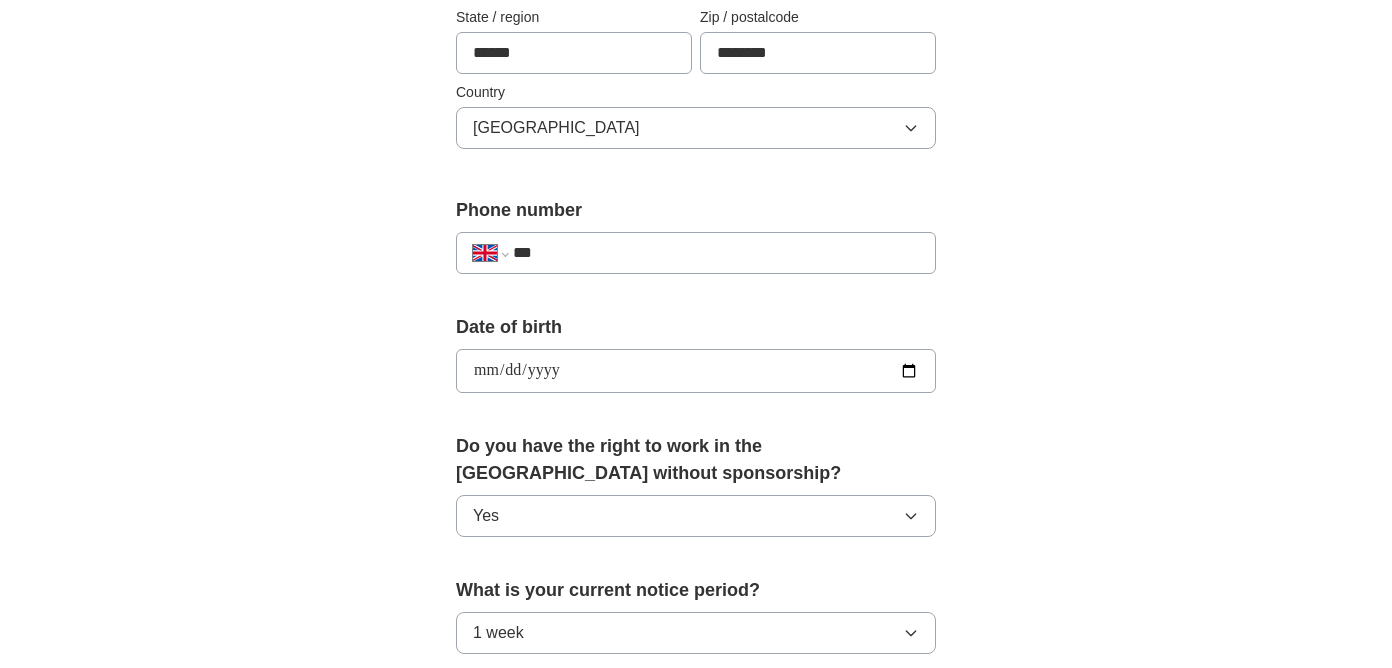type on "**********" 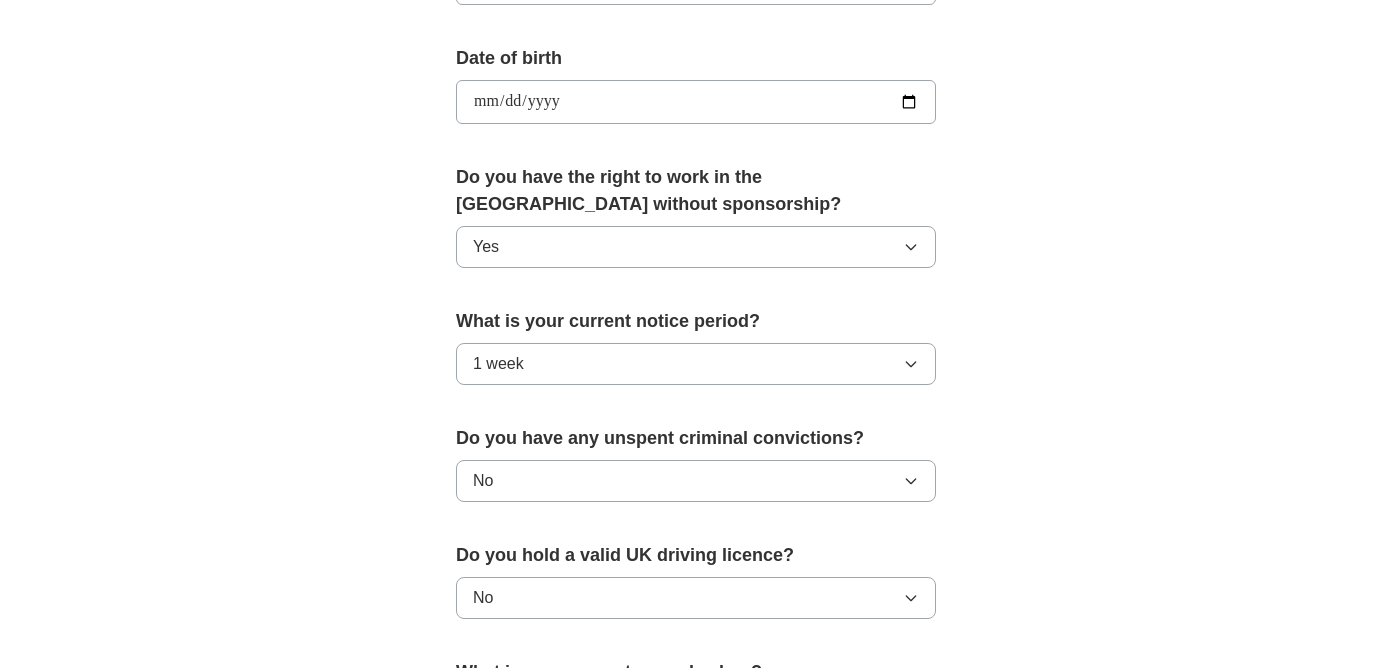 scroll, scrollTop: 1385, scrollLeft: 0, axis: vertical 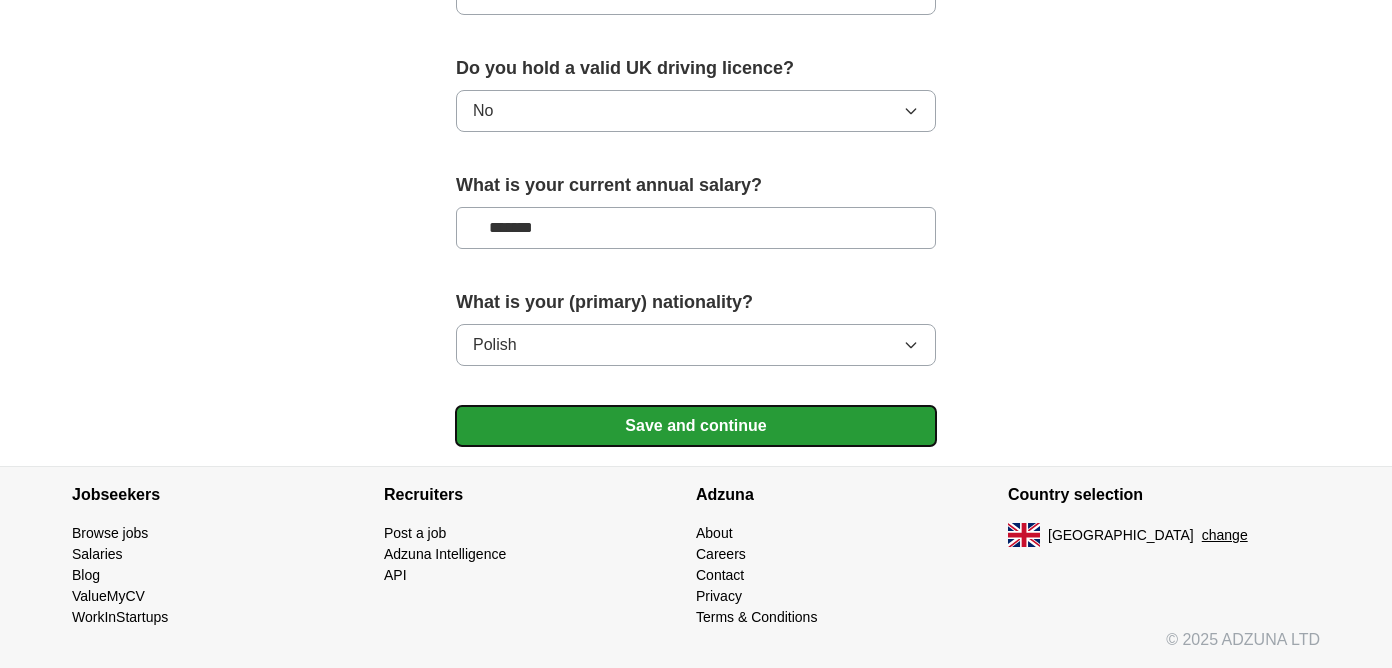 click on "Save and continue" at bounding box center (696, 426) 